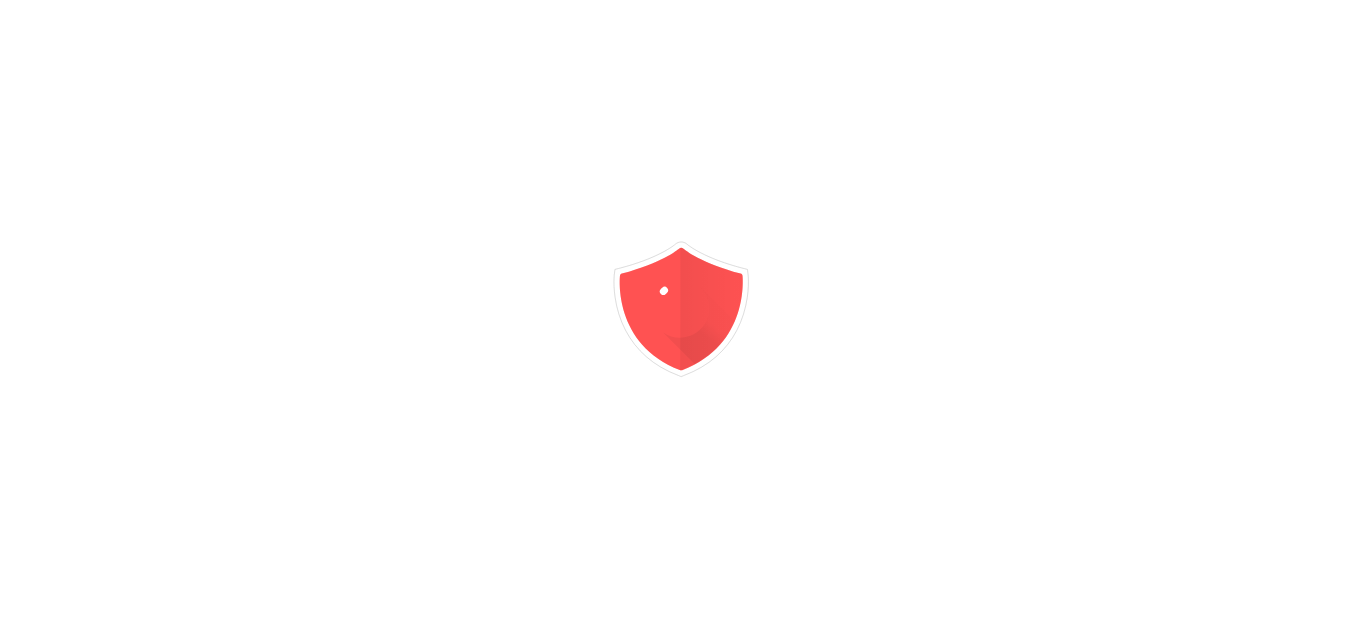 scroll, scrollTop: 0, scrollLeft: 0, axis: both 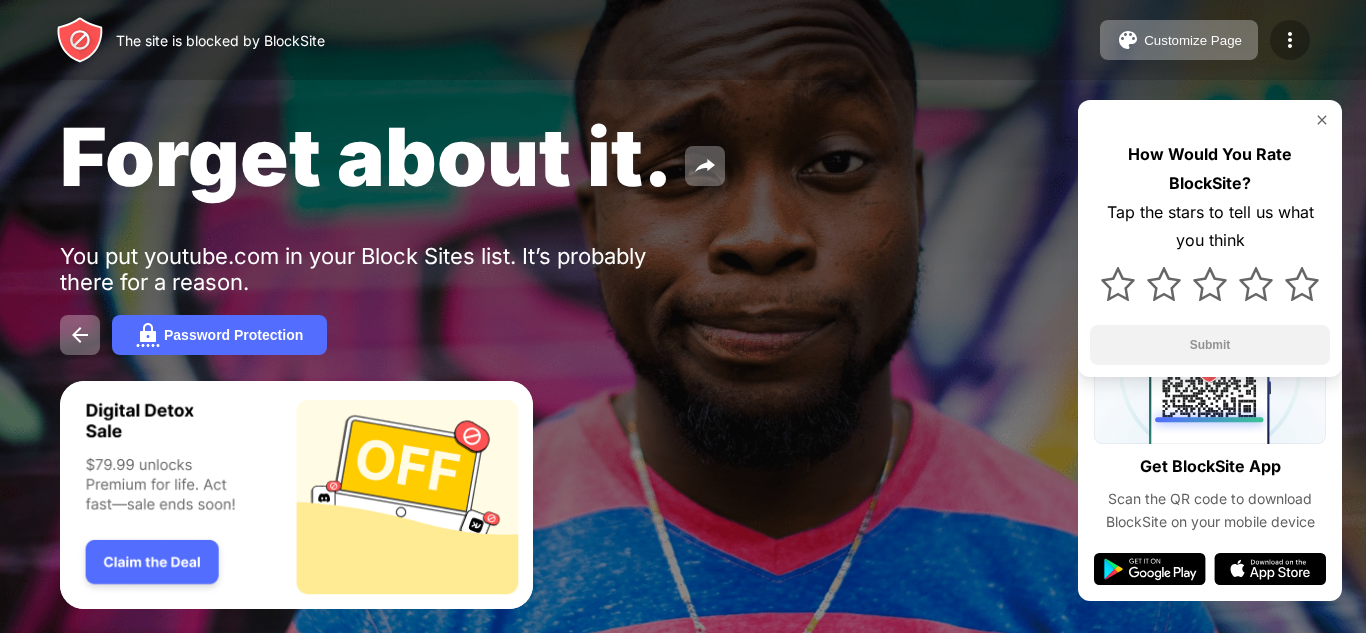 click at bounding box center (1290, 40) 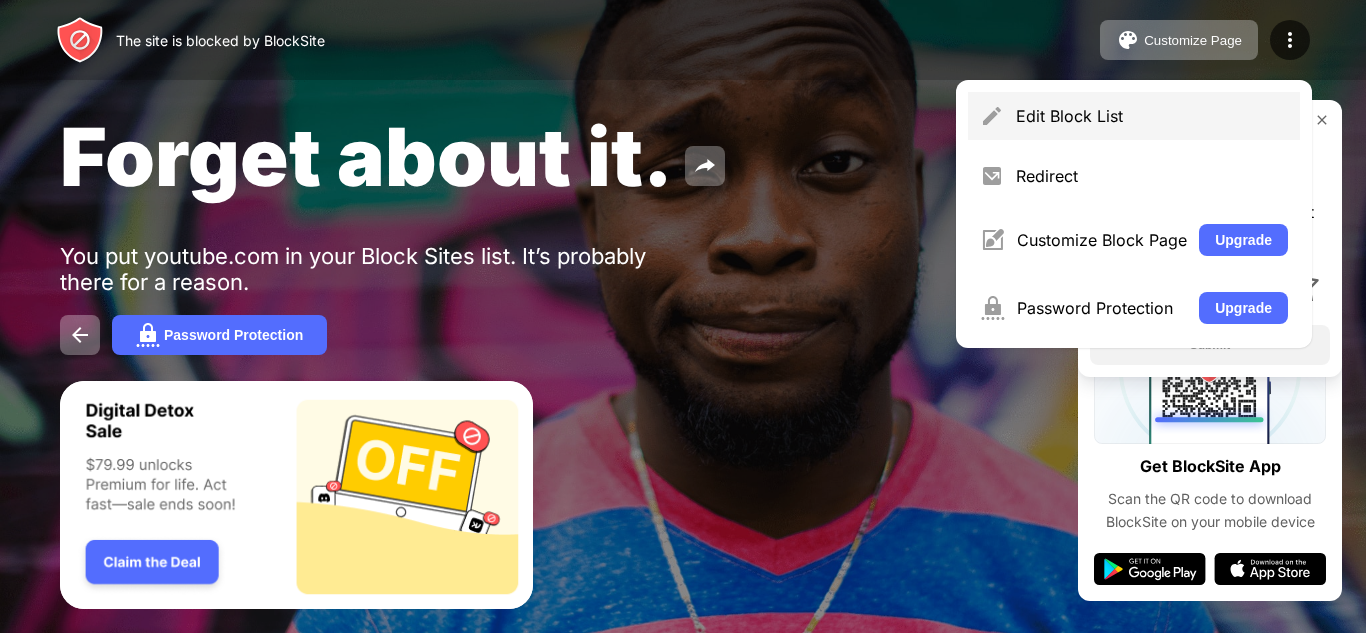click on "Edit Block List" at bounding box center (1152, 116) 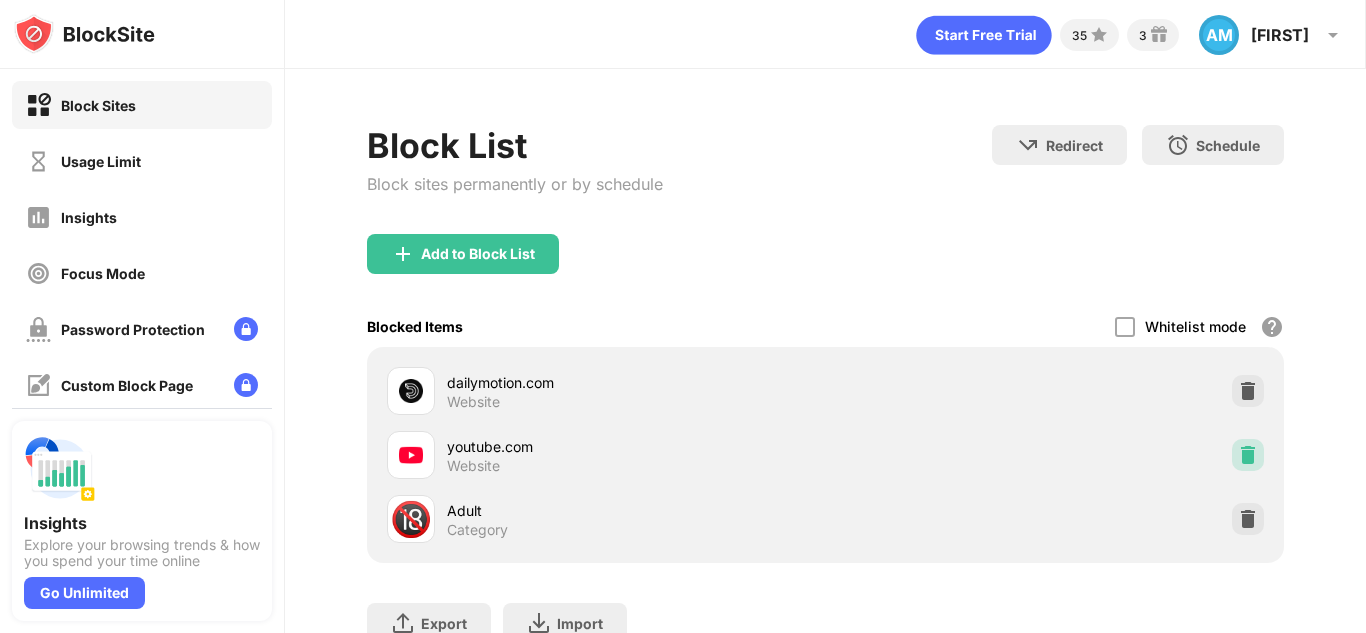 click at bounding box center (1248, 455) 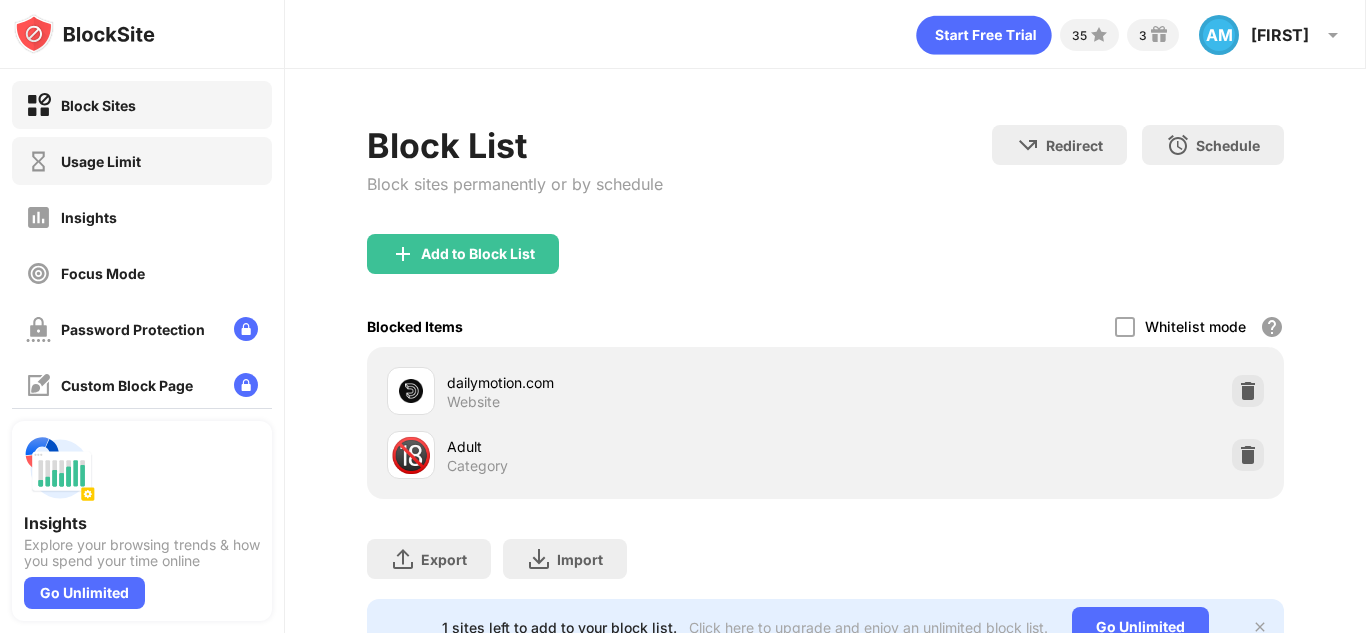 click on "Usage Limit" at bounding box center [142, 161] 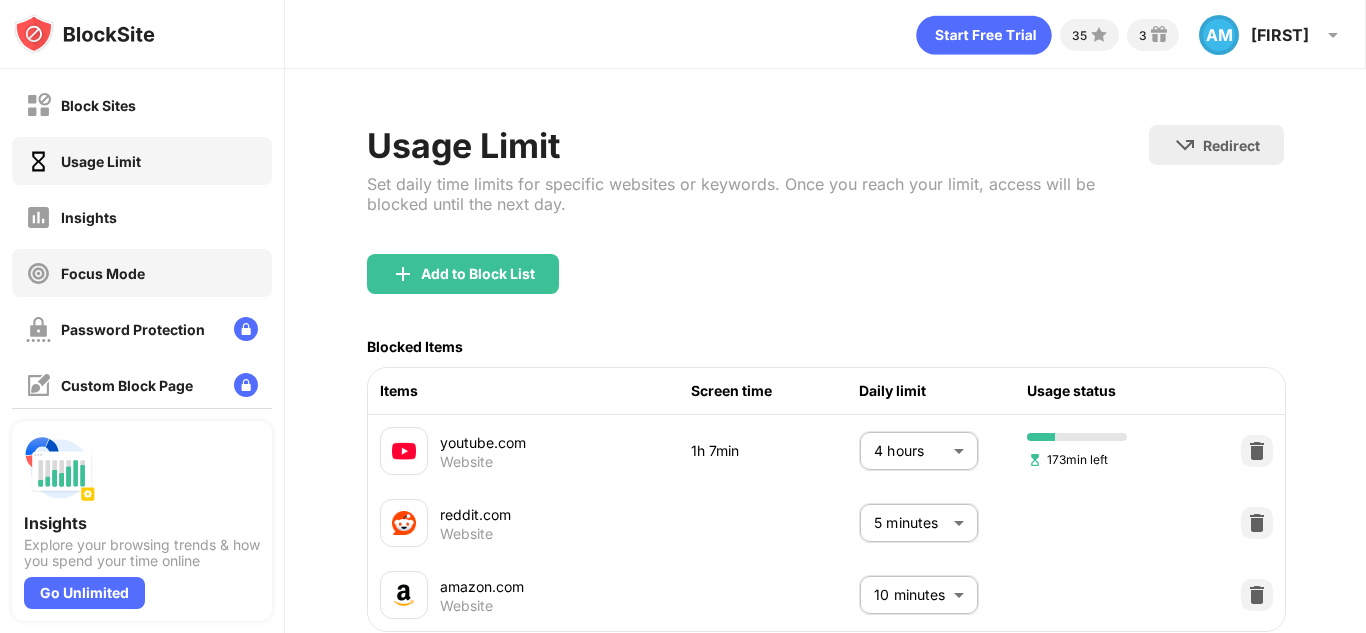 click on "Focus Mode" at bounding box center (85, 273) 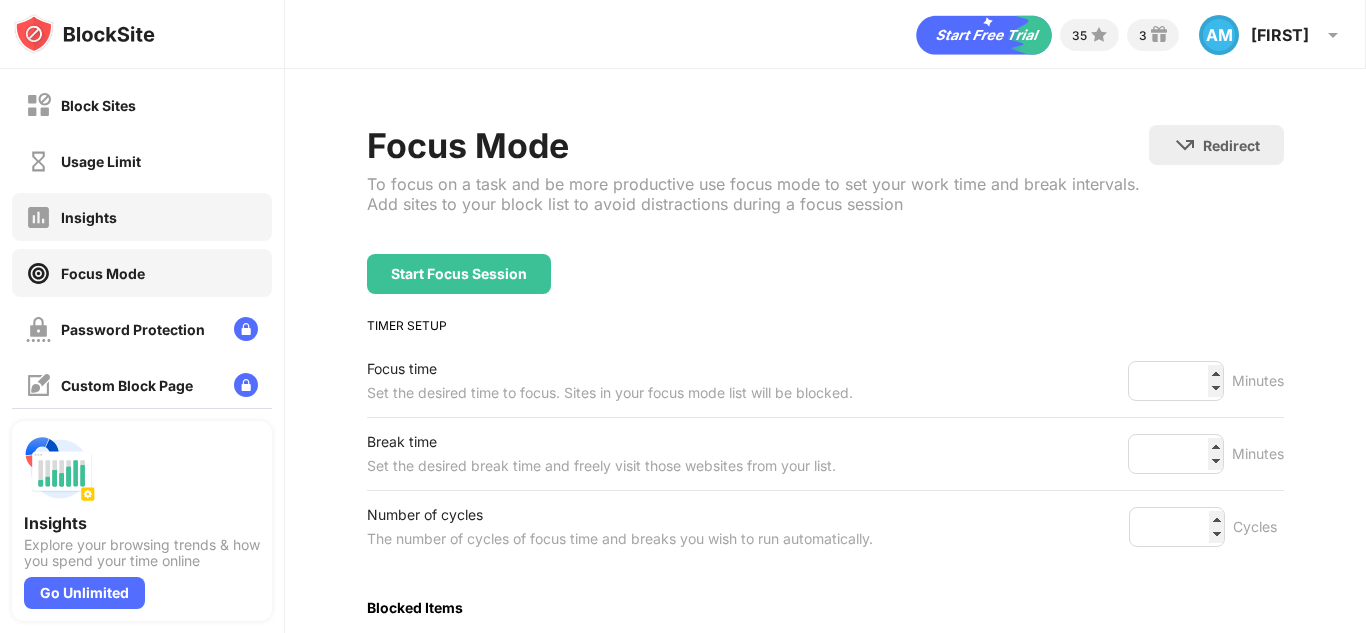 click on "Insights" at bounding box center [142, 217] 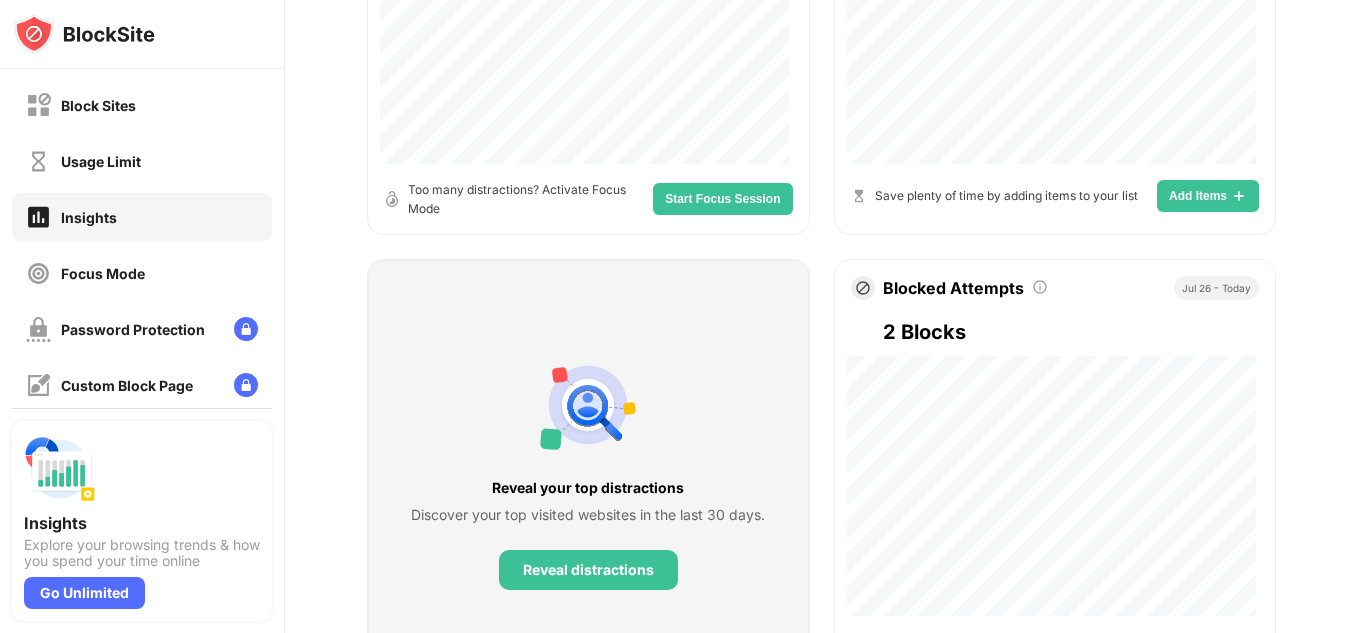 scroll, scrollTop: 553, scrollLeft: 1, axis: both 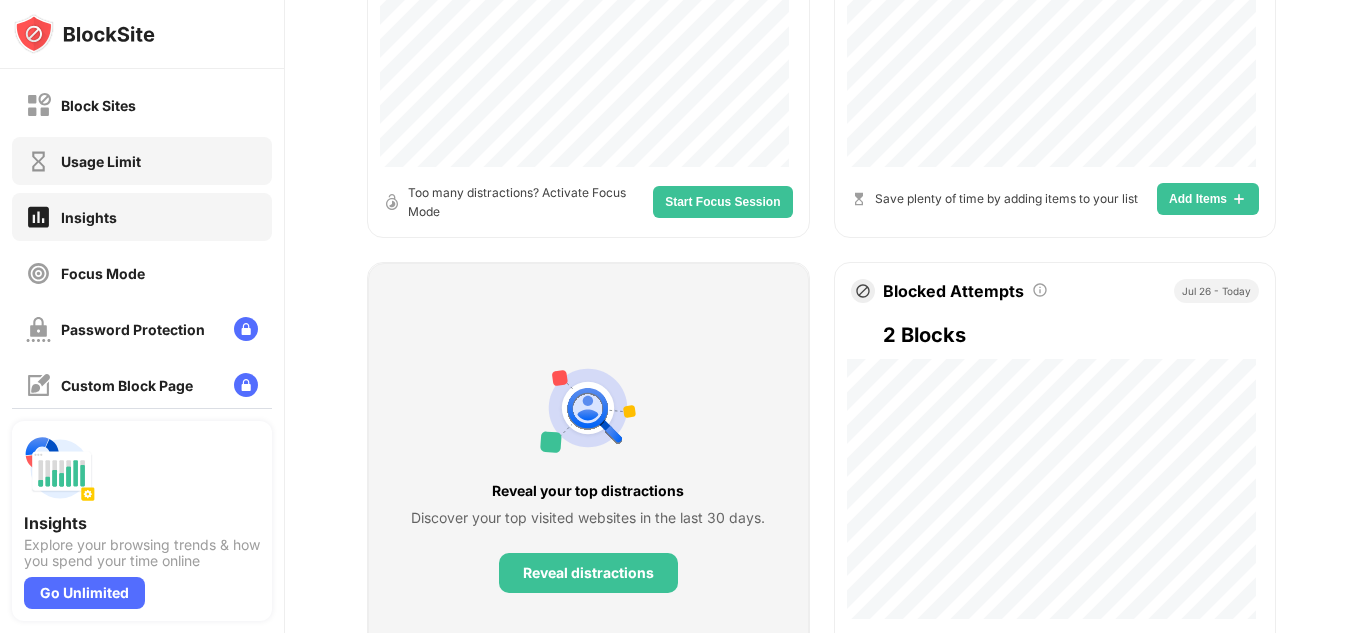 click on "Usage Limit" at bounding box center (142, 161) 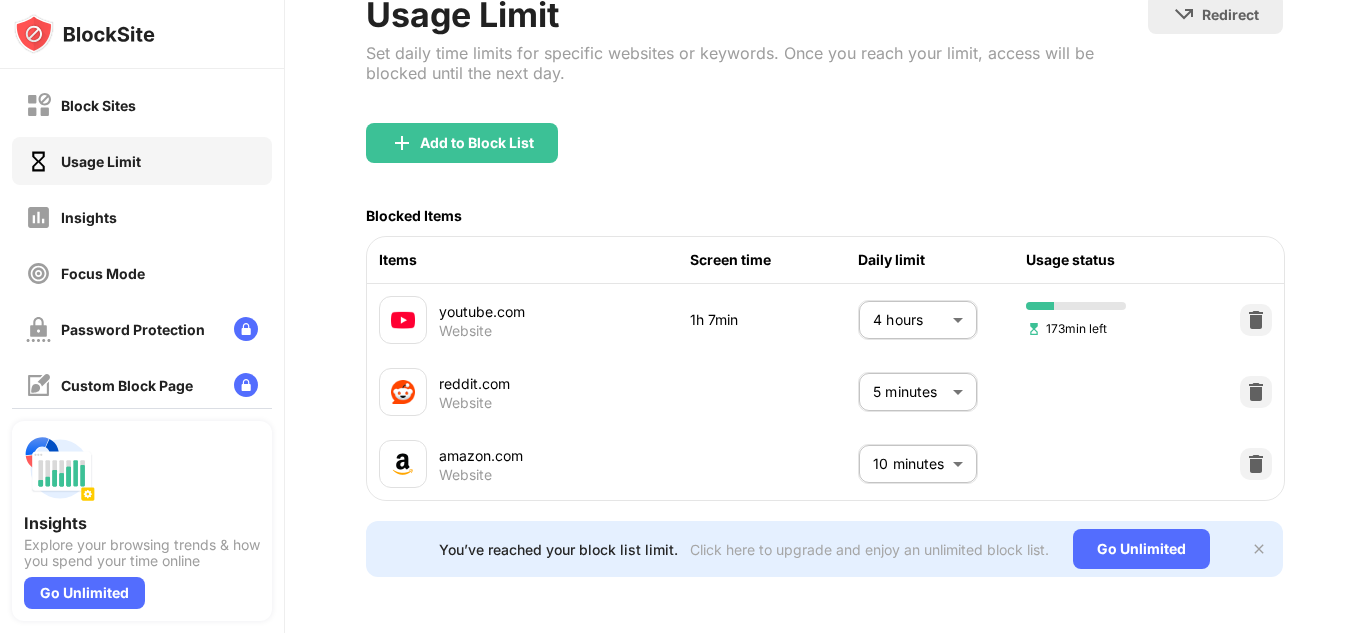 click on "Usage Limit" at bounding box center (142, 161) 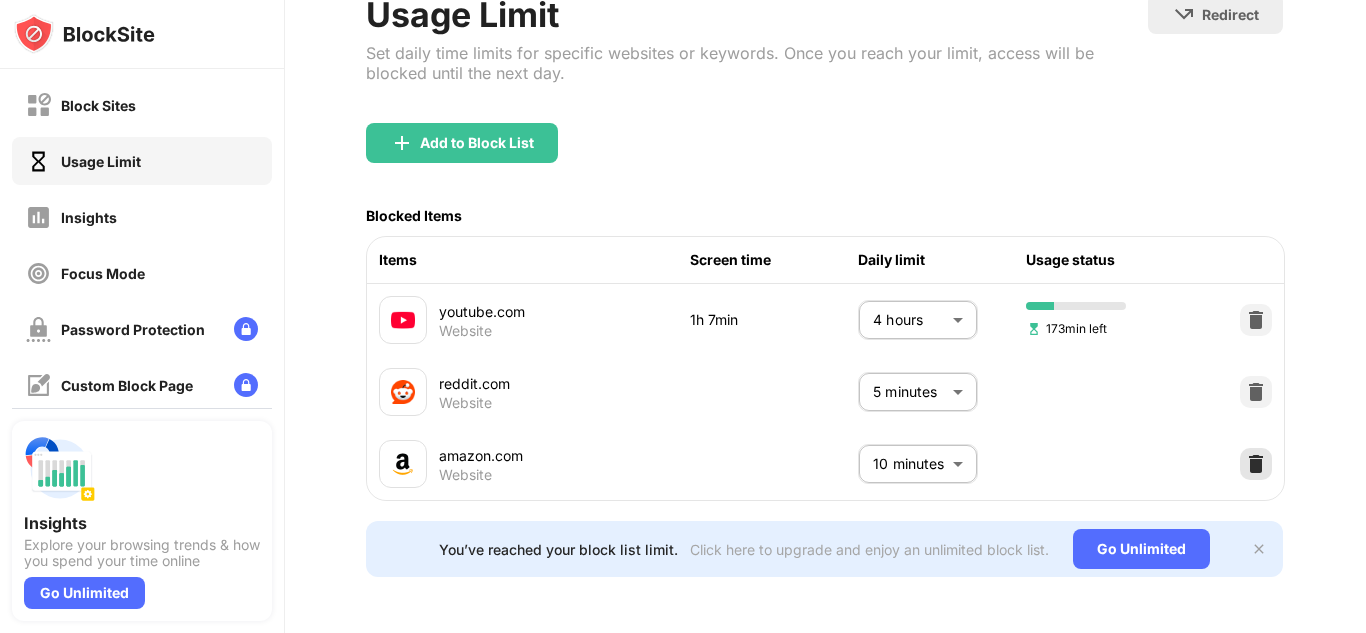 scroll, scrollTop: 154, scrollLeft: 37, axis: both 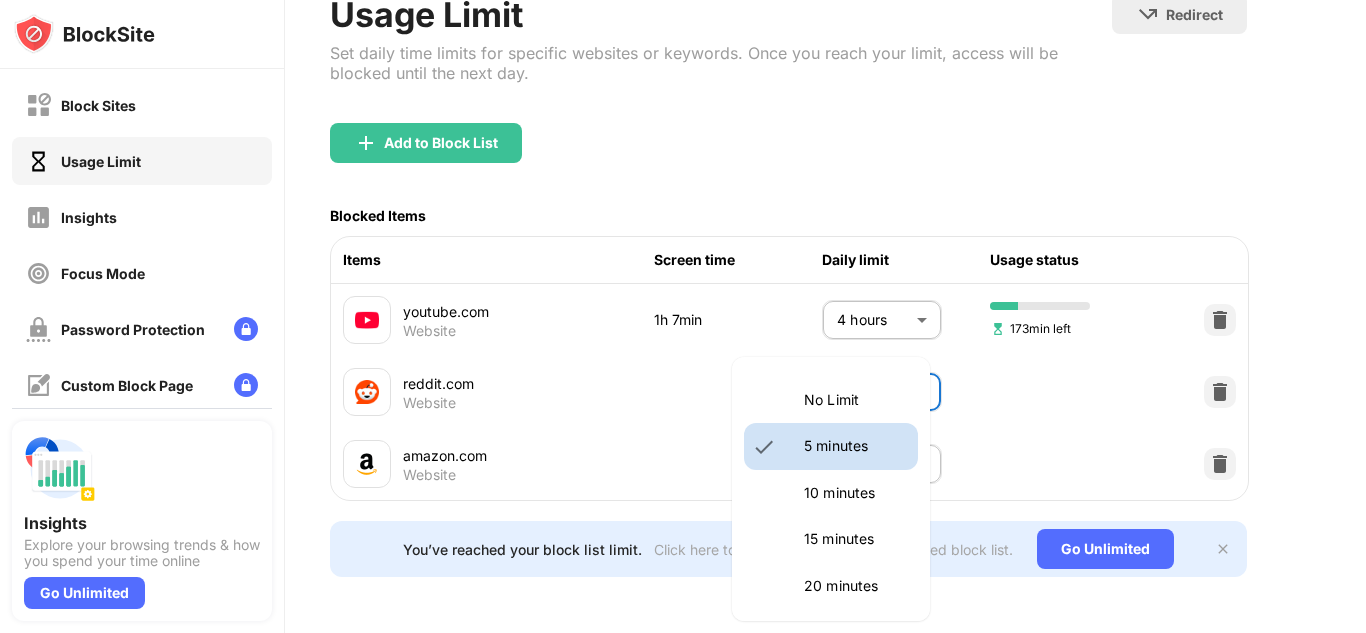 click on "Block Sites Usage Limit Insights Focus Mode Password Protection Custom Block Page Settings About Blocking Sync with other devices Disabled Insights Explore your browsing trends & how you spend your time online Go Unlimited 35 3 AM [NAME] AM [NAME] [LAST] View Account Insights Premium Rewards Settings Support Log Out Usage Limit Set daily time limits for specific websites or keywords. Once you reach your limit, access will be blocked until the next day. Redirect Choose a site to be redirected to when blocking is active Add to Block List Blocked Items Items Screen time Daily limit Usage status youtube.com Website 1h 7min 4 hours *** 173min left reddit.com Website 5 minutes * amazon.com Website 10 minutes ** You’ve reached your block list limit. Click here to upgrade and enjoy an unlimited block list. Go Unlimited
No Limit 5 minutes 10 minutes 15 minutes 20 minutes 25 minutes 30 minutes 35 minutes 40 minutes 45 minutes 50 minutes 55 minutes 60 minutes 1.5 hours 2 hours 2.5 hours 3 hours" at bounding box center [683, 316] 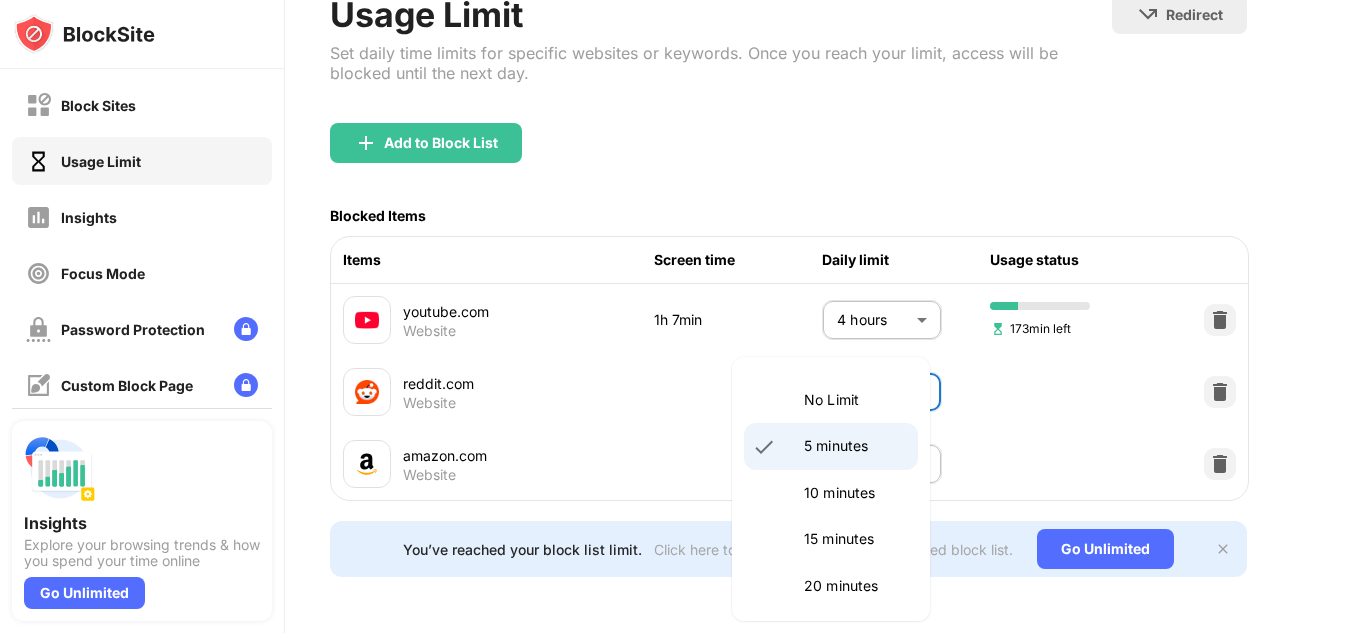 click at bounding box center (683, 316) 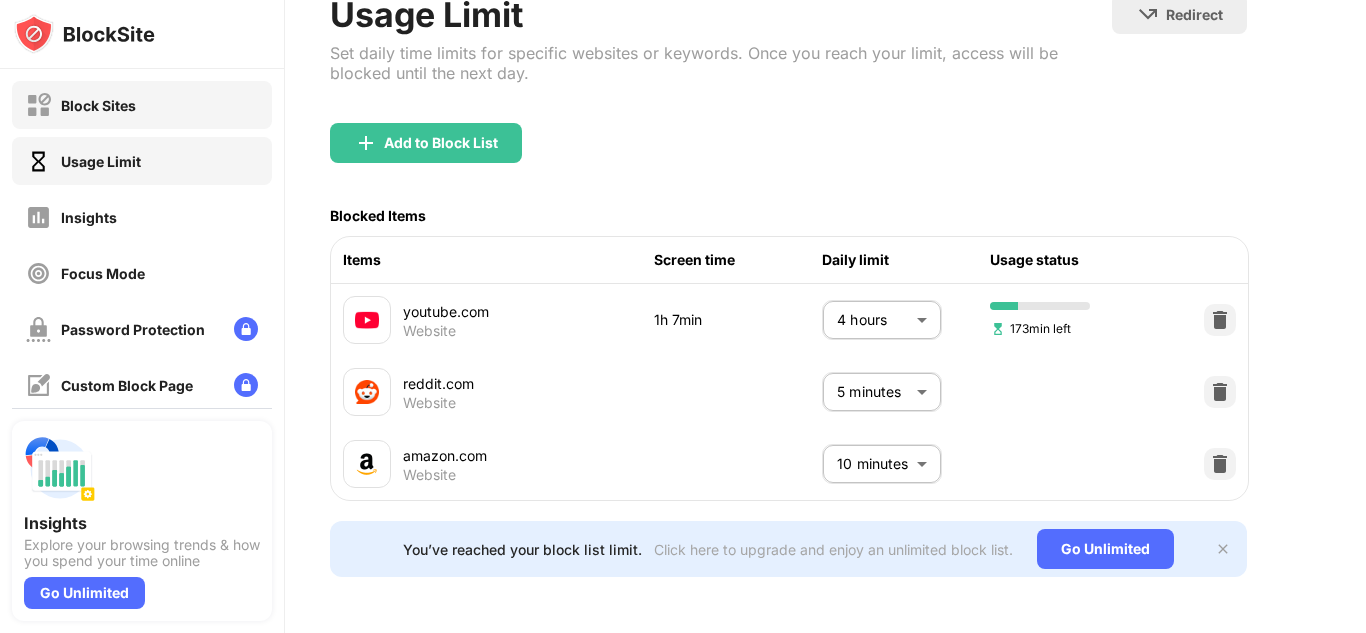 click on "Block Sites" at bounding box center [81, 105] 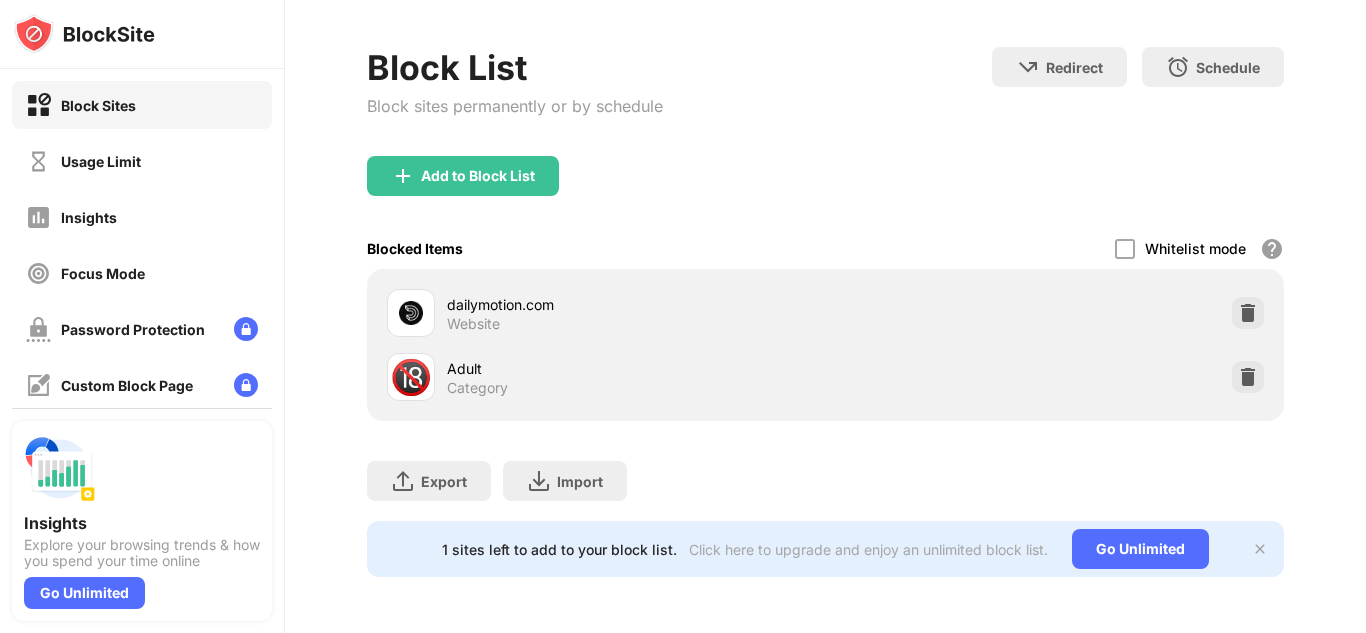 scroll, scrollTop: 93, scrollLeft: 15, axis: both 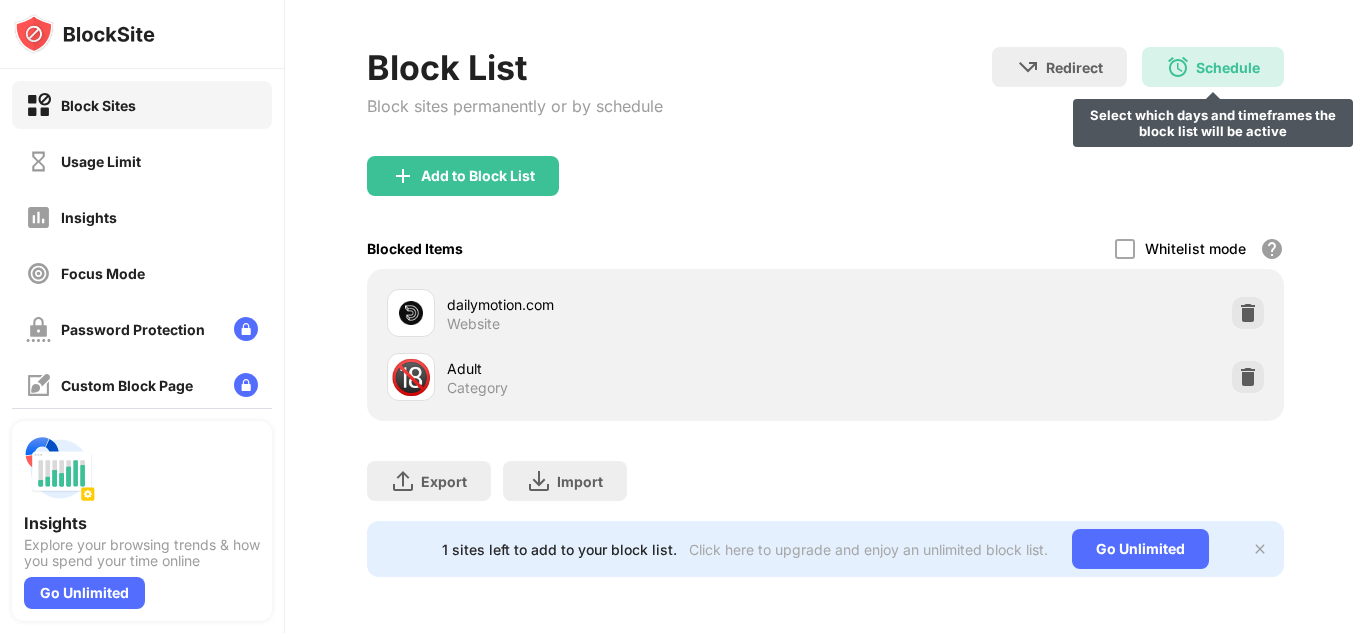 click at bounding box center (1178, 67) 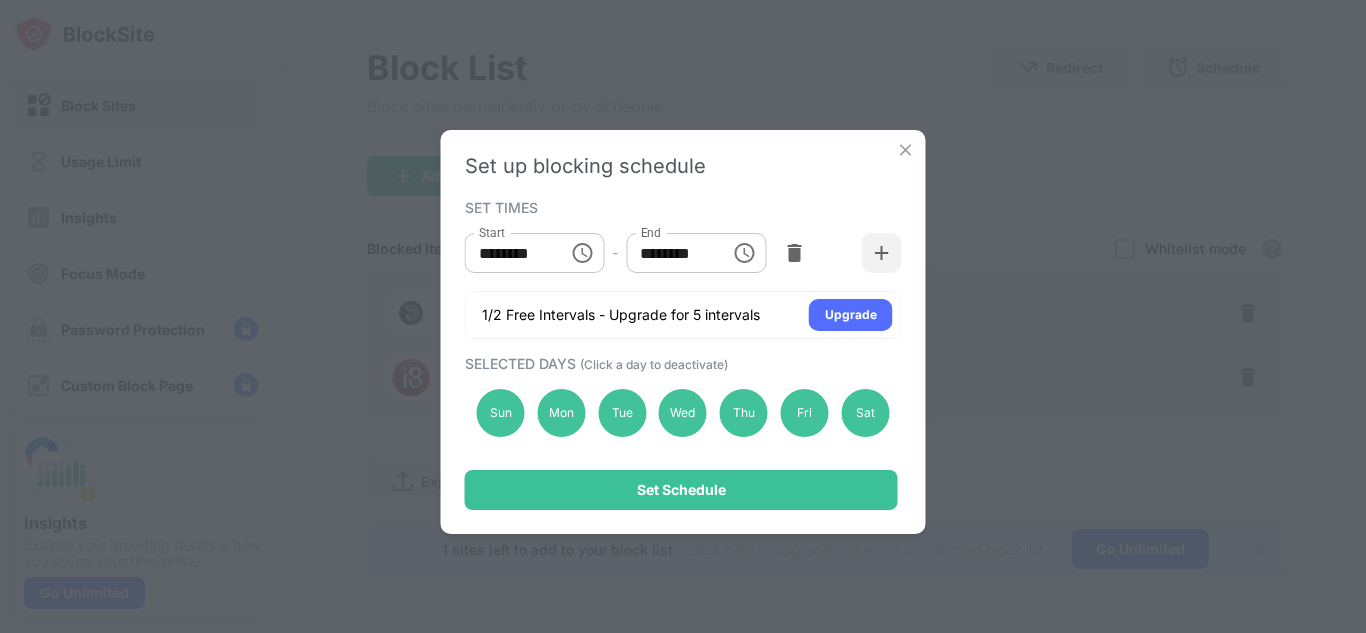 click at bounding box center [906, 150] 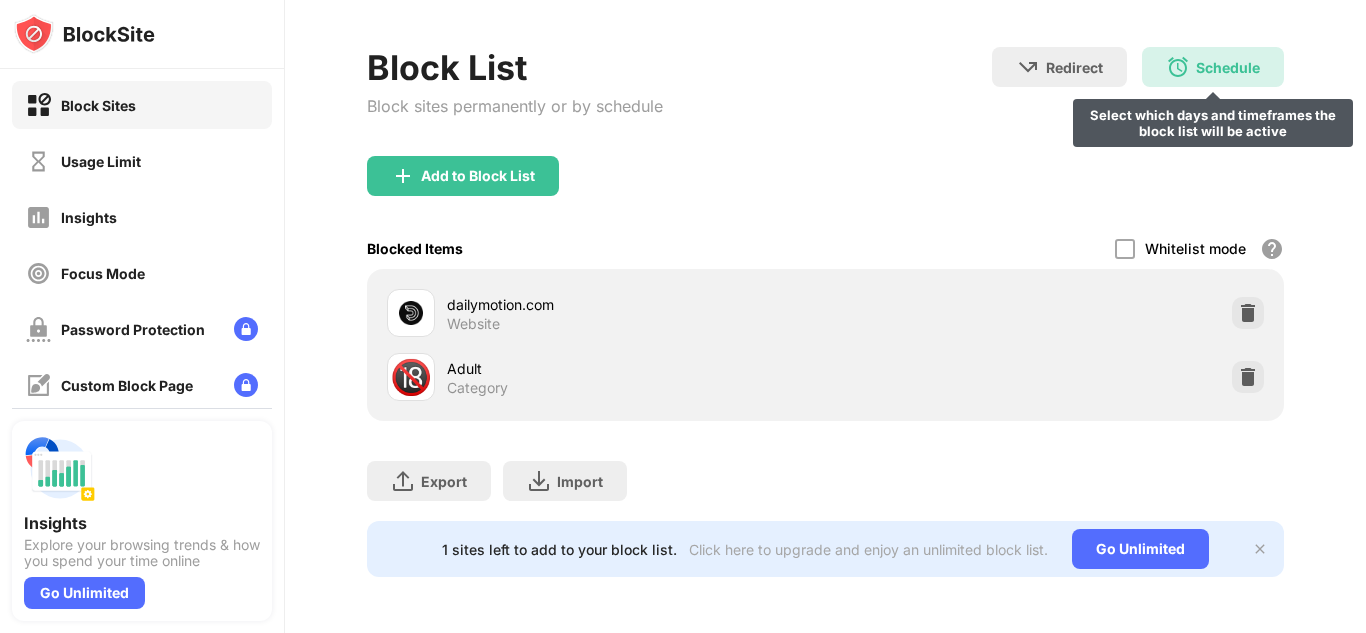 click on "Schedule Select which days and timeframes the block list will be active" at bounding box center (1213, 67) 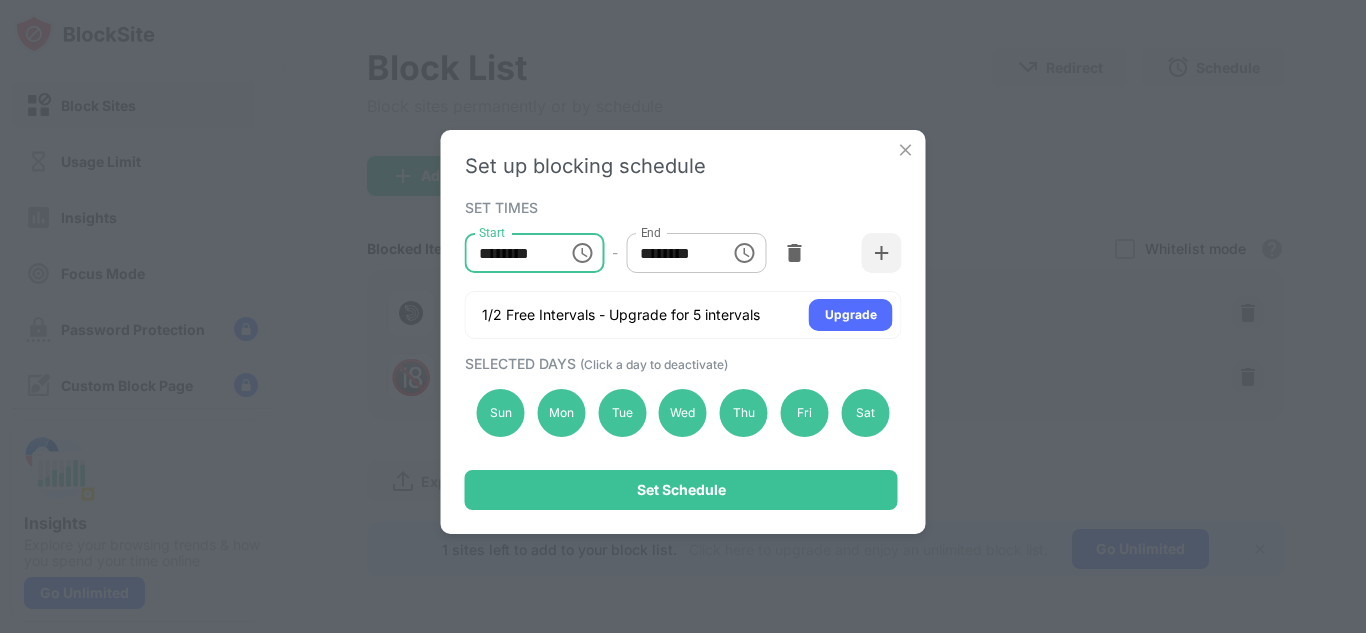 click on "********" at bounding box center (510, 253) 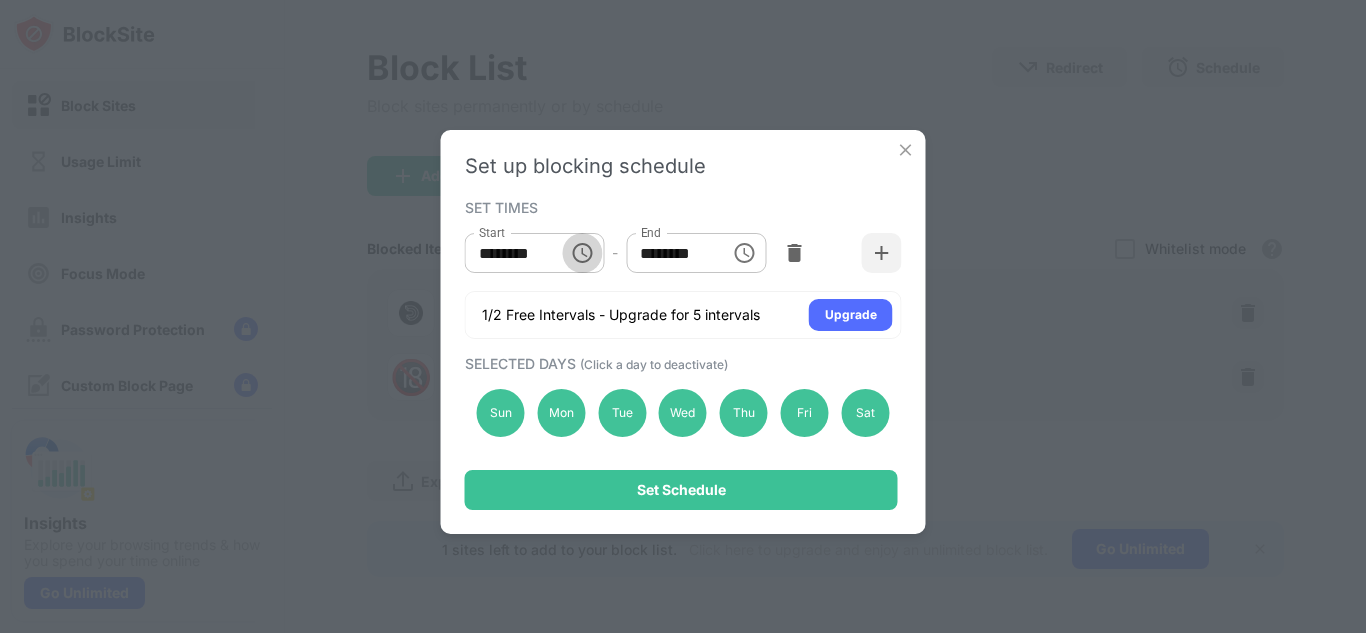 click 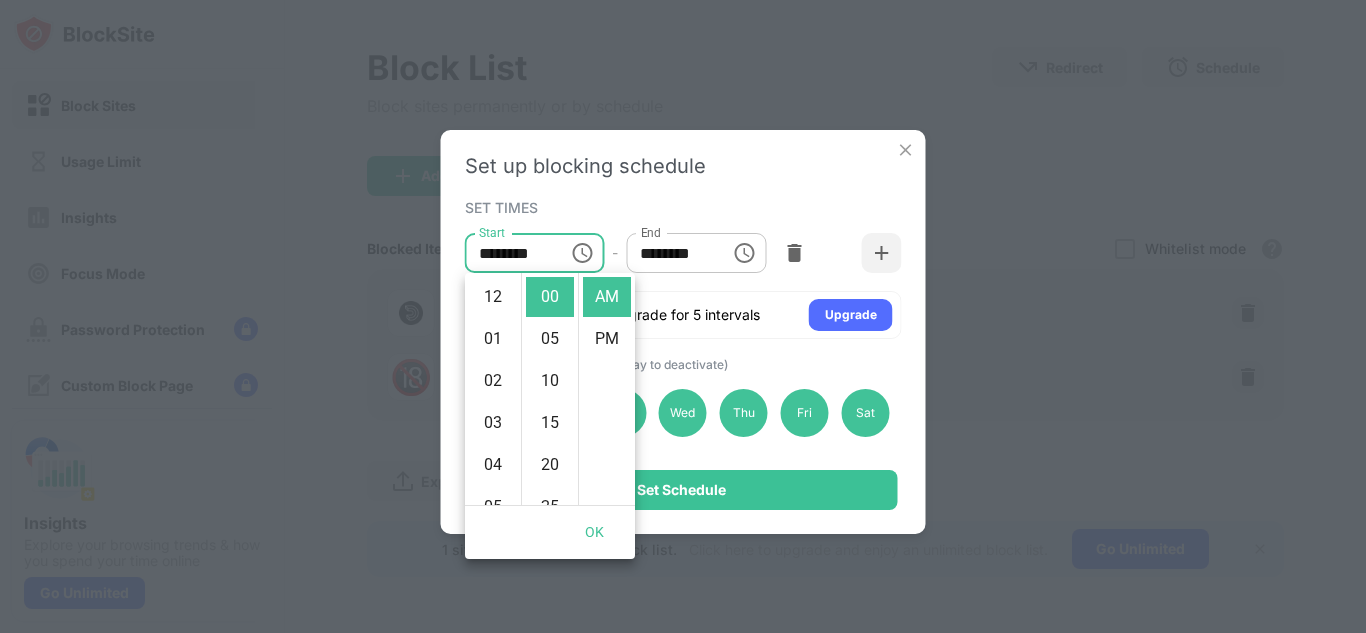 scroll, scrollTop: 420, scrollLeft: 0, axis: vertical 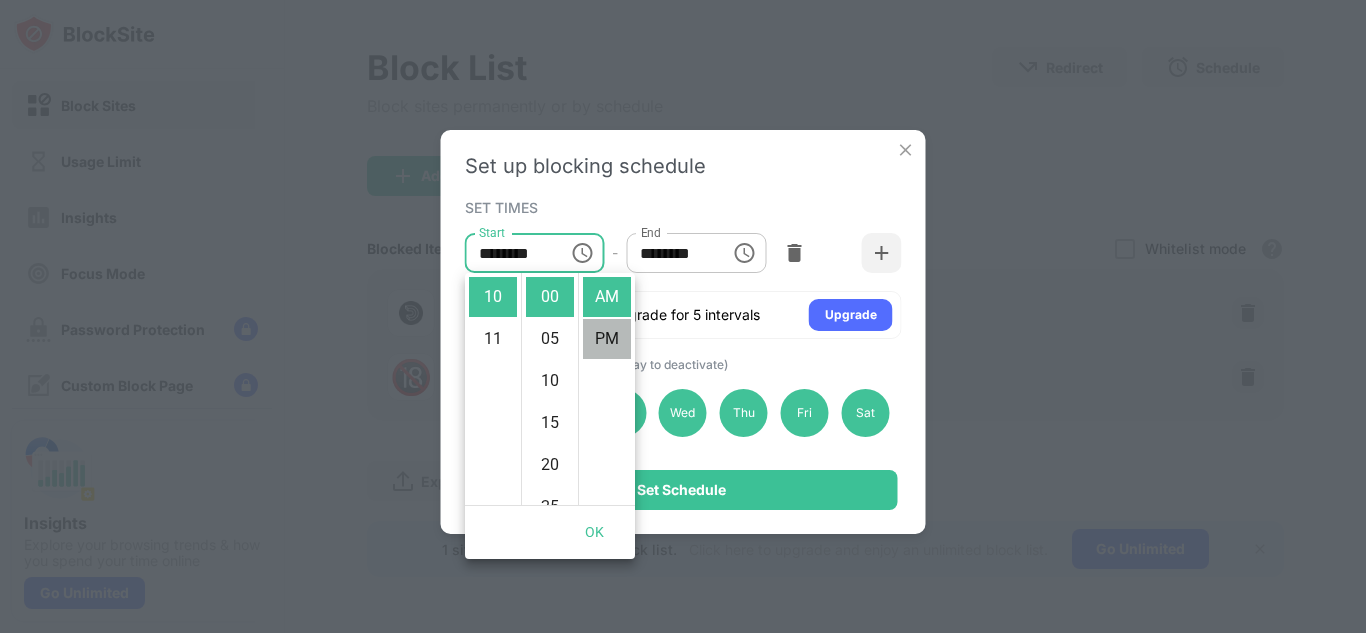 click on "PM" at bounding box center [607, 339] 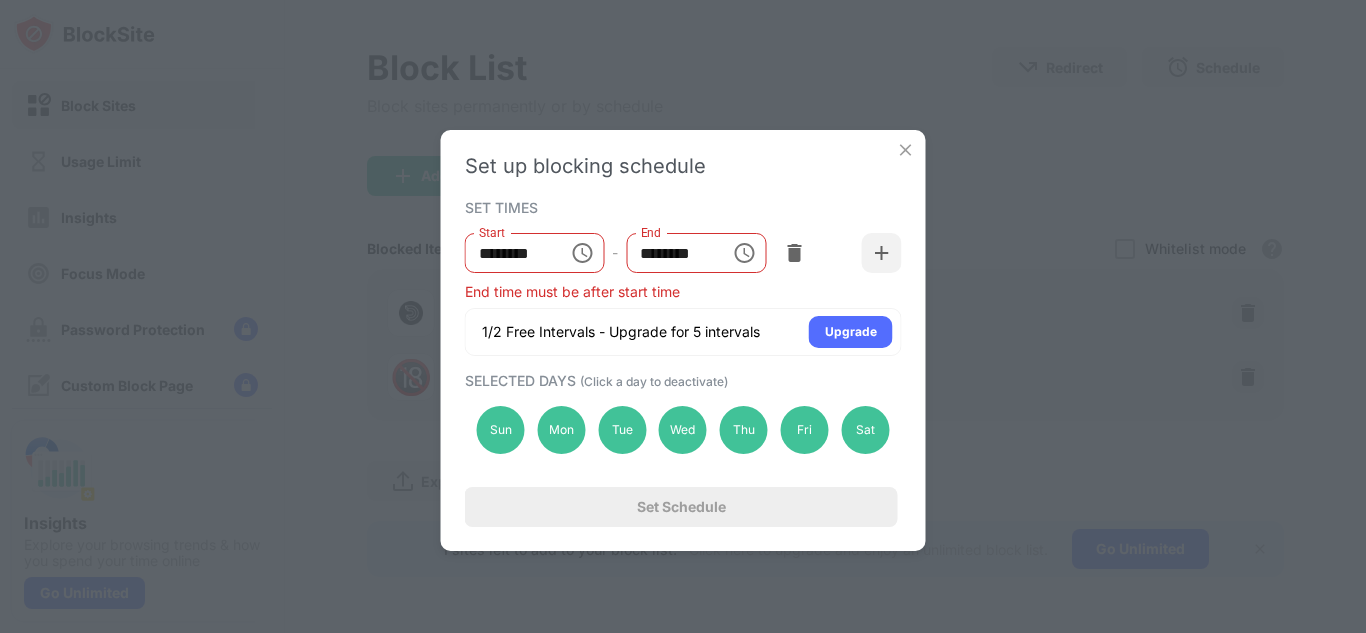 scroll, scrollTop: 42, scrollLeft: 0, axis: vertical 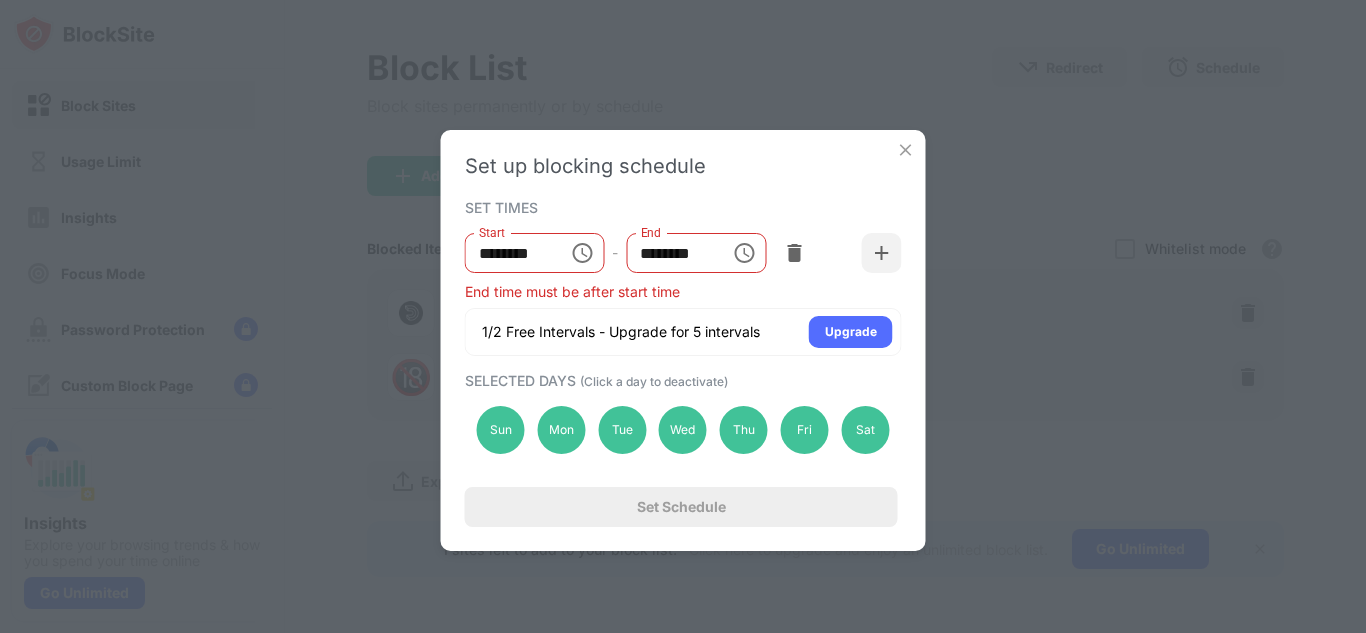 click 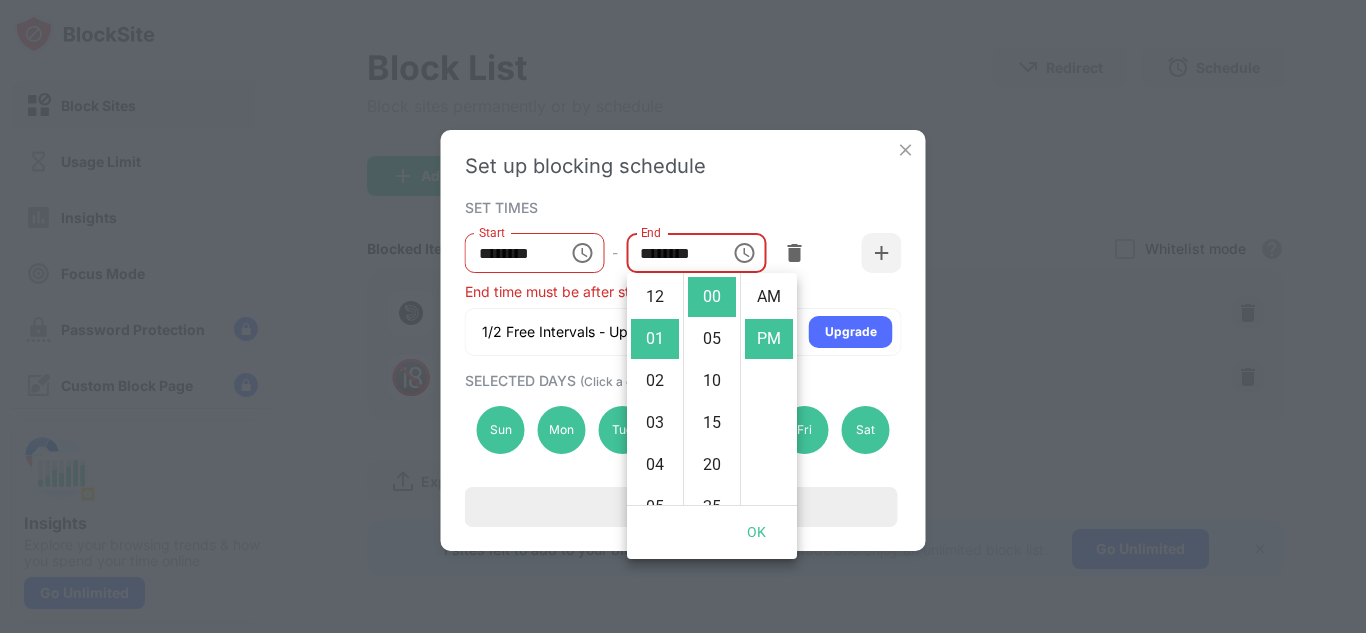 scroll, scrollTop: 42, scrollLeft: 0, axis: vertical 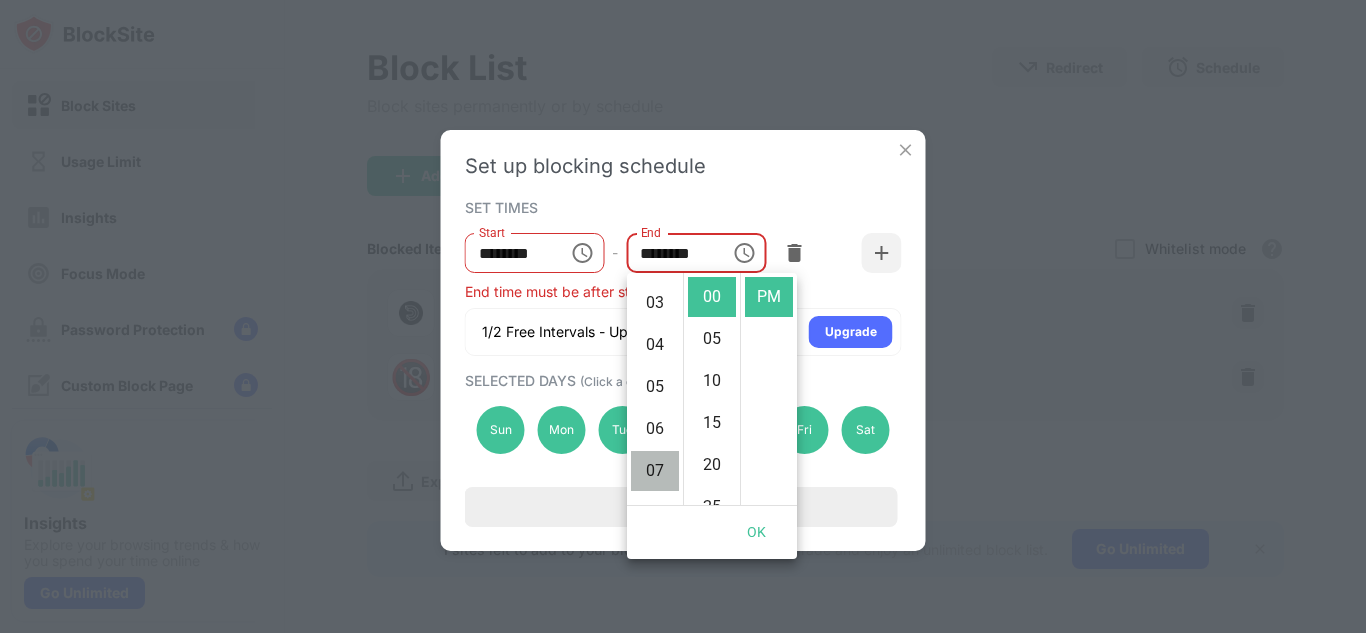 click on "07" at bounding box center [655, 471] 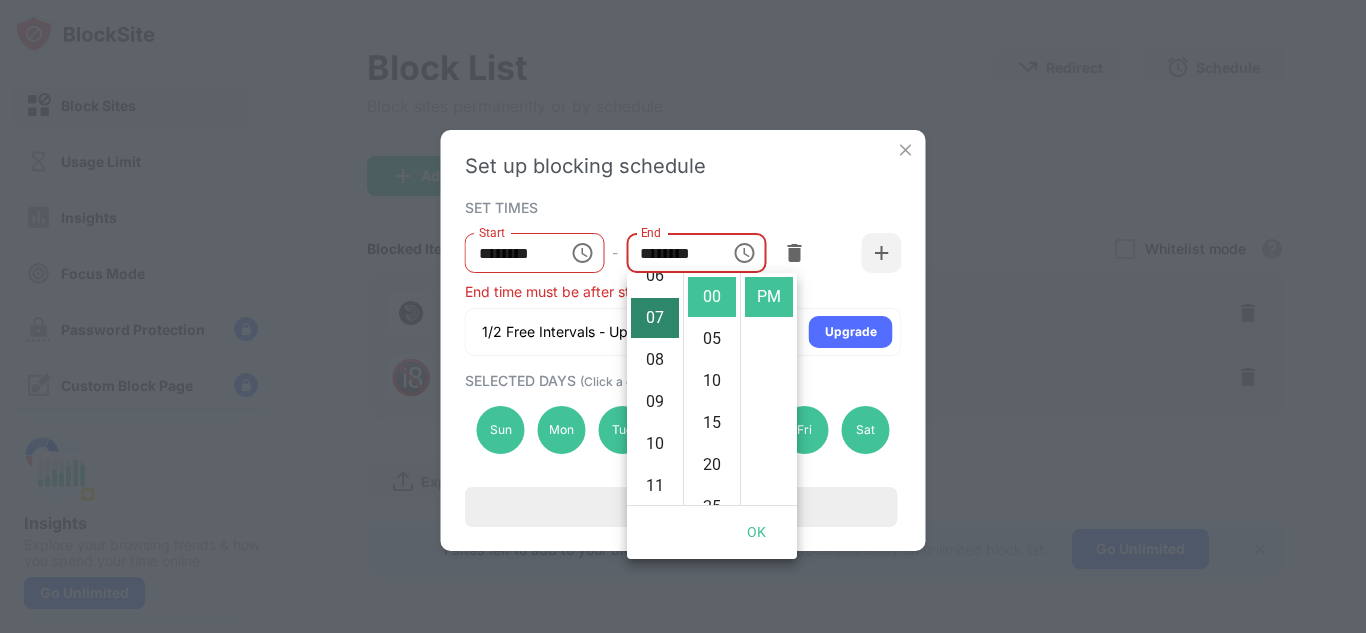 scroll, scrollTop: 294, scrollLeft: 0, axis: vertical 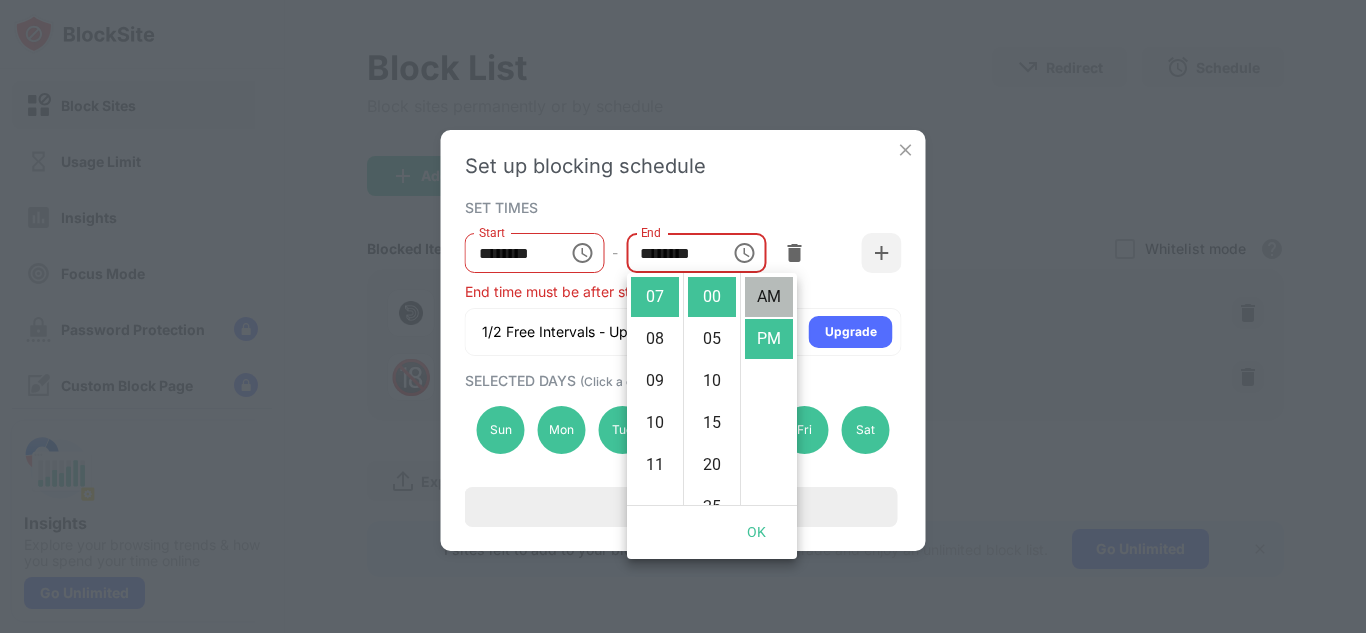 click on "AM" at bounding box center [769, 297] 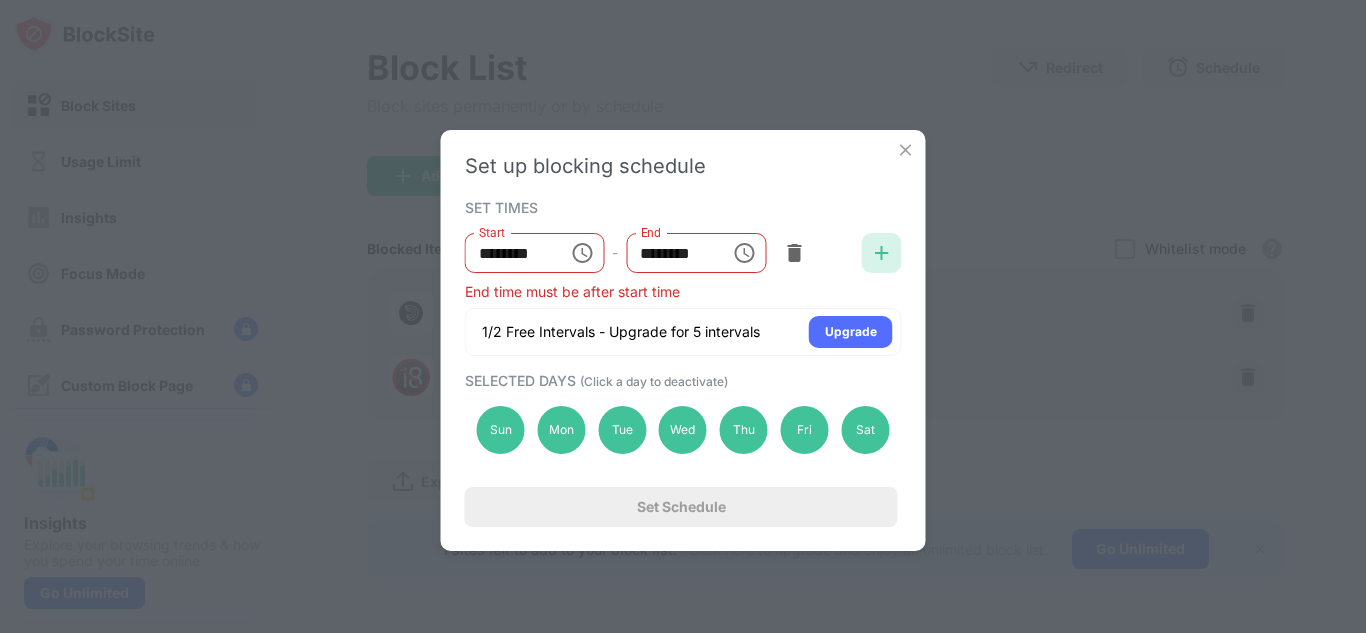 click at bounding box center (882, 253) 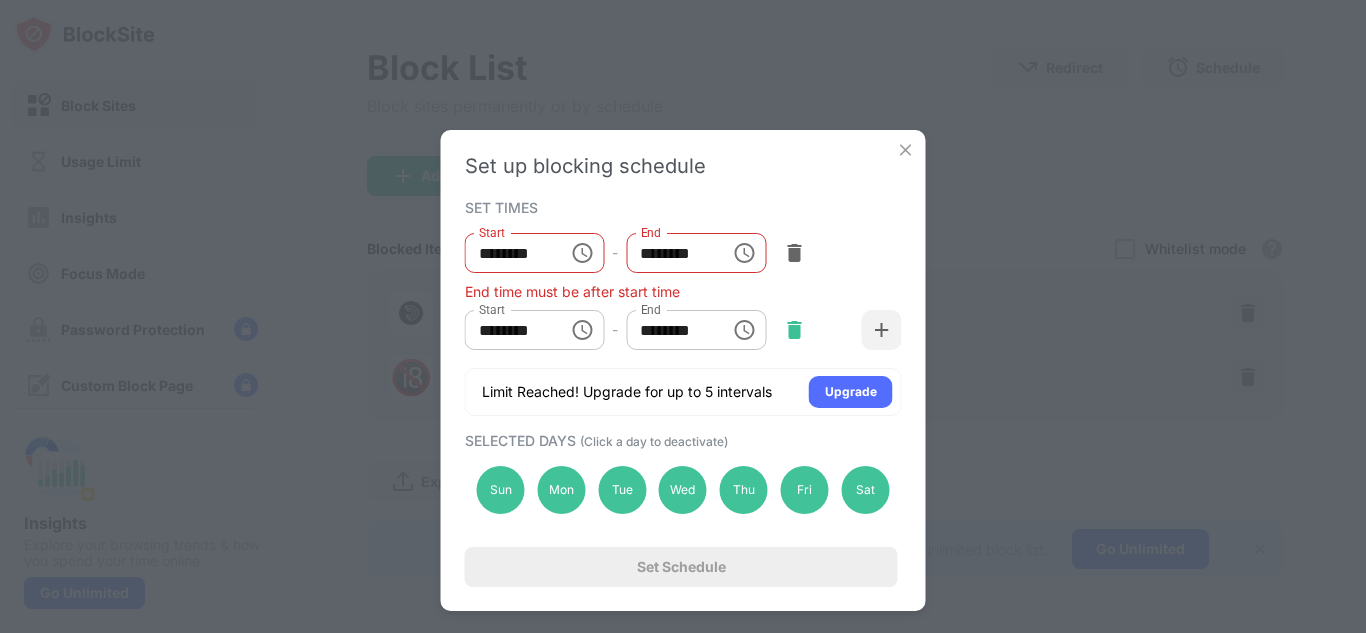 click at bounding box center (794, 330) 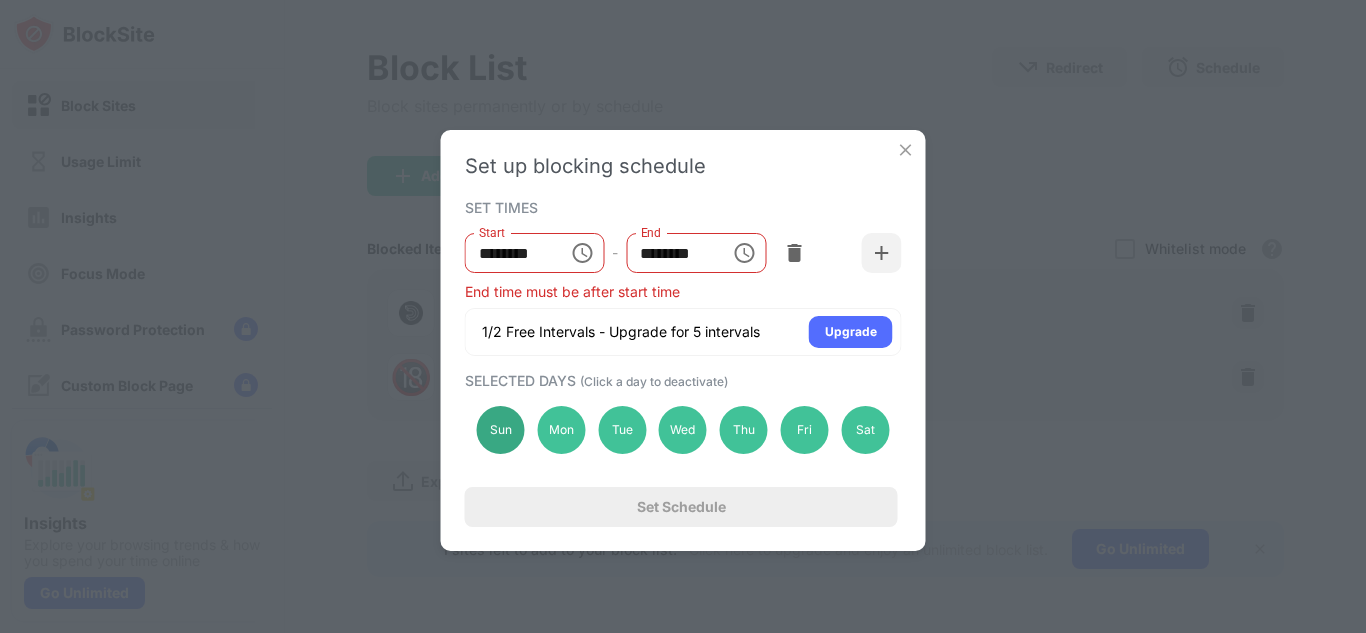 click on "Sun" at bounding box center [501, 430] 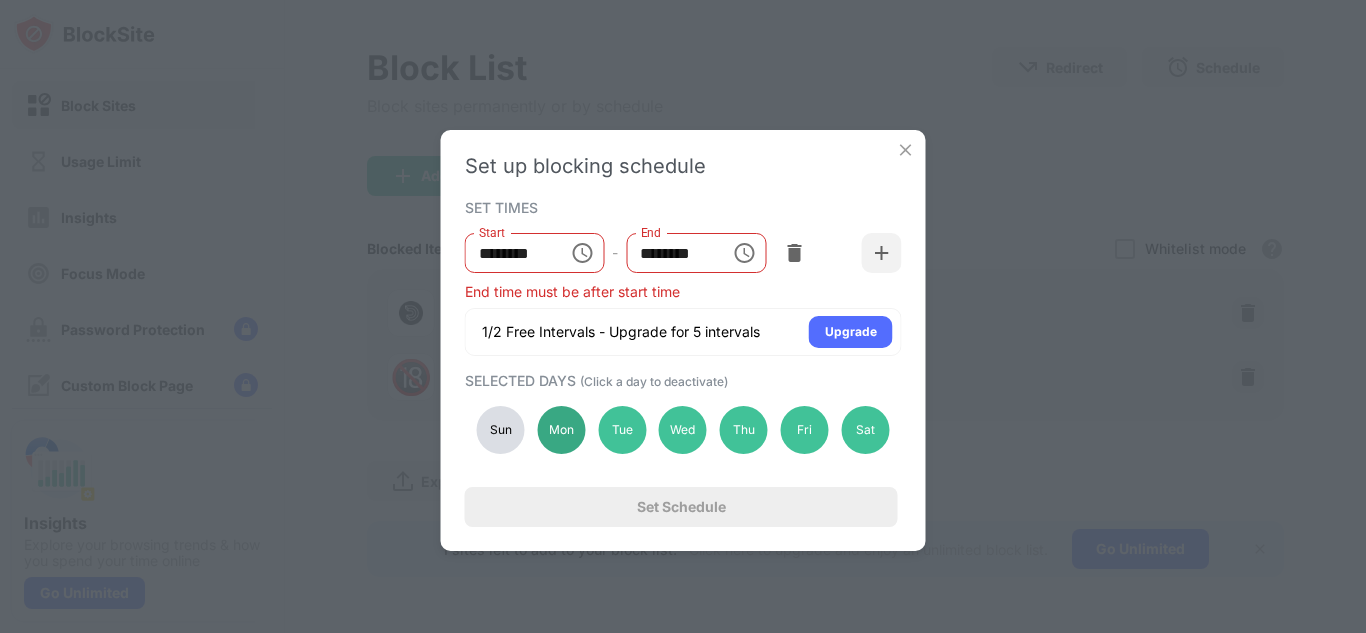 click on "Mon" at bounding box center (561, 430) 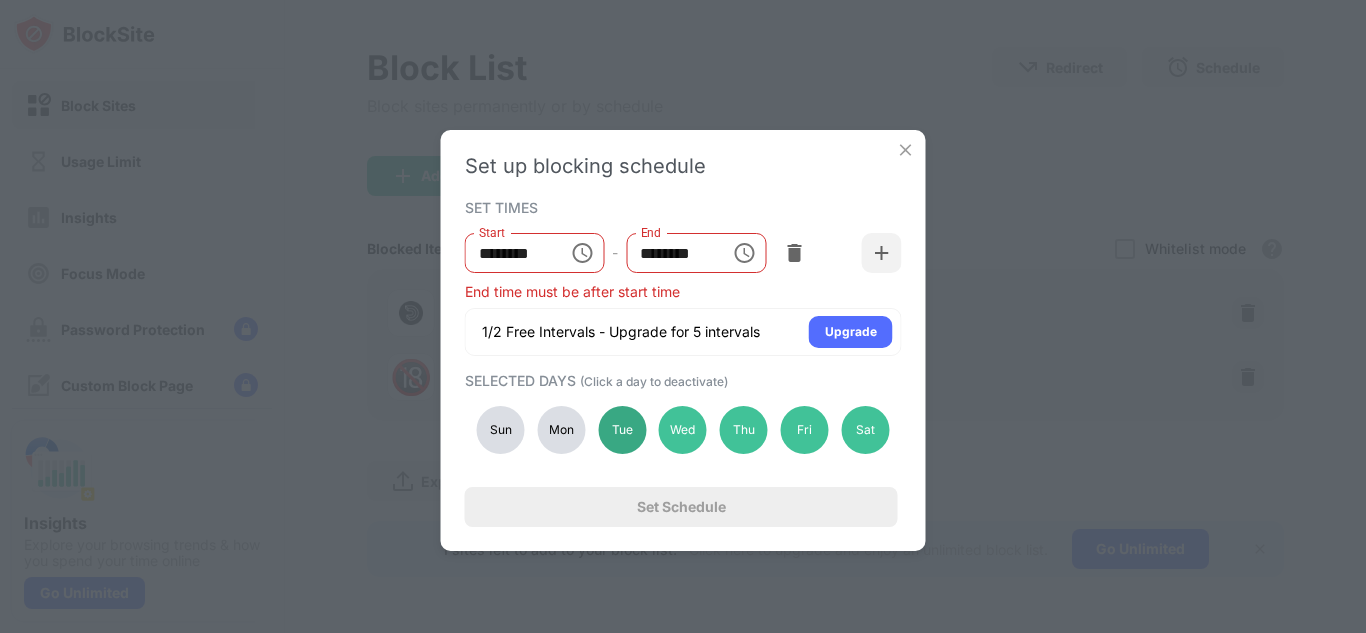 click on "Tue" at bounding box center [622, 430] 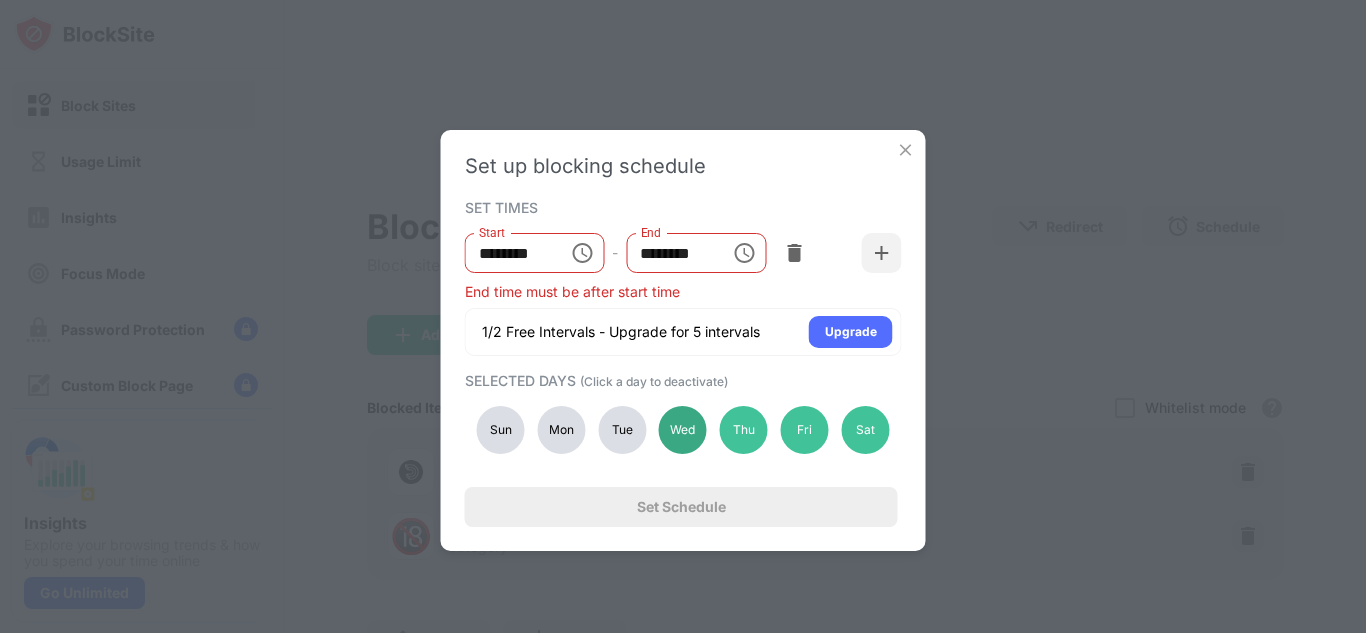 click on "Wed" at bounding box center [683, 430] 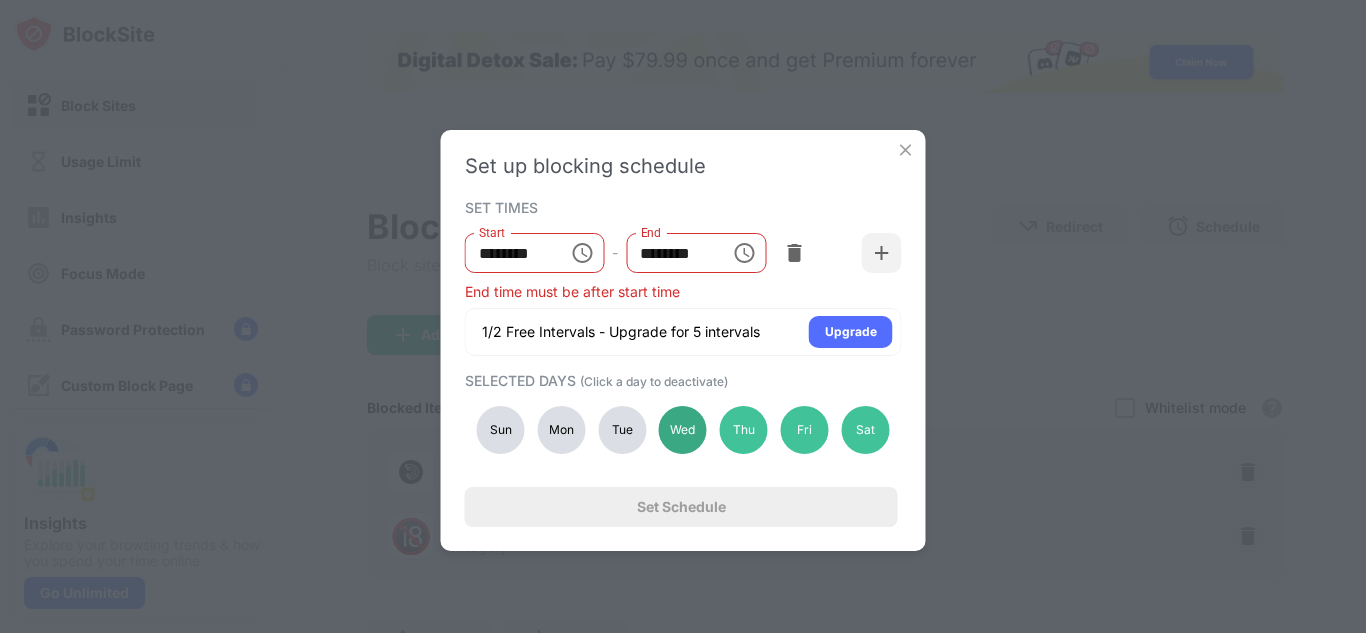 scroll, scrollTop: 0, scrollLeft: 0, axis: both 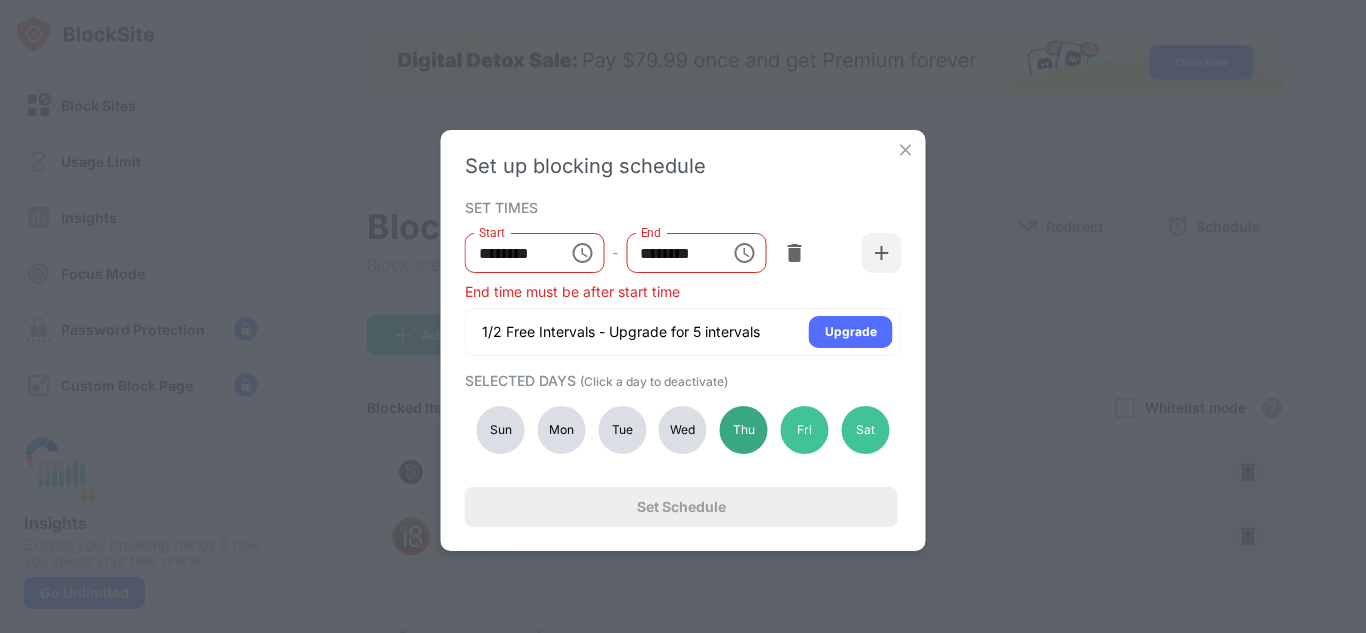 click on "Thu" at bounding box center [744, 430] 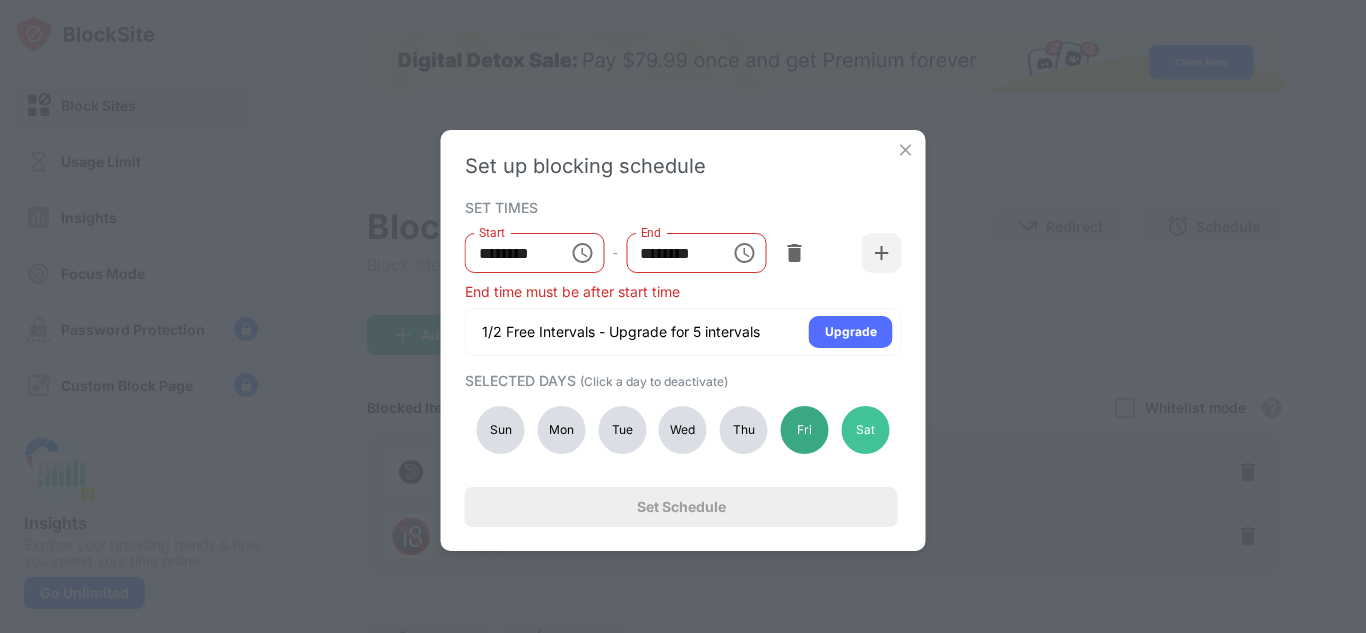 click on "Fri" at bounding box center [805, 430] 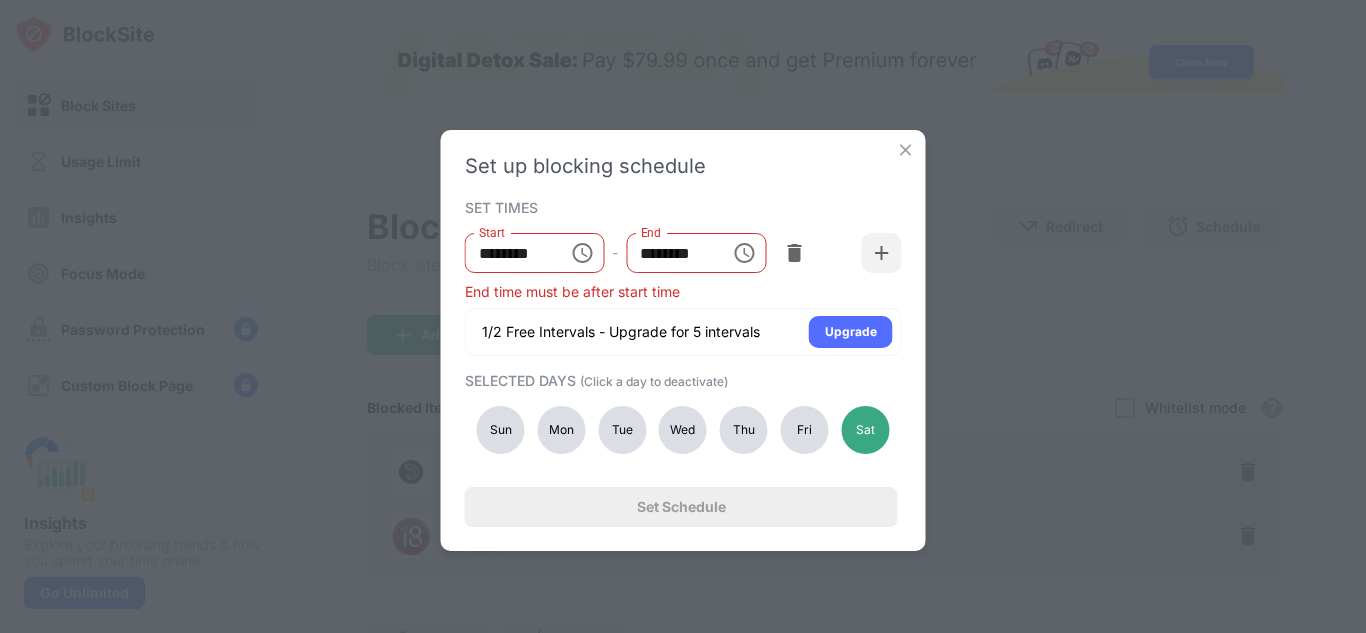 click on "Sat" at bounding box center (865, 430) 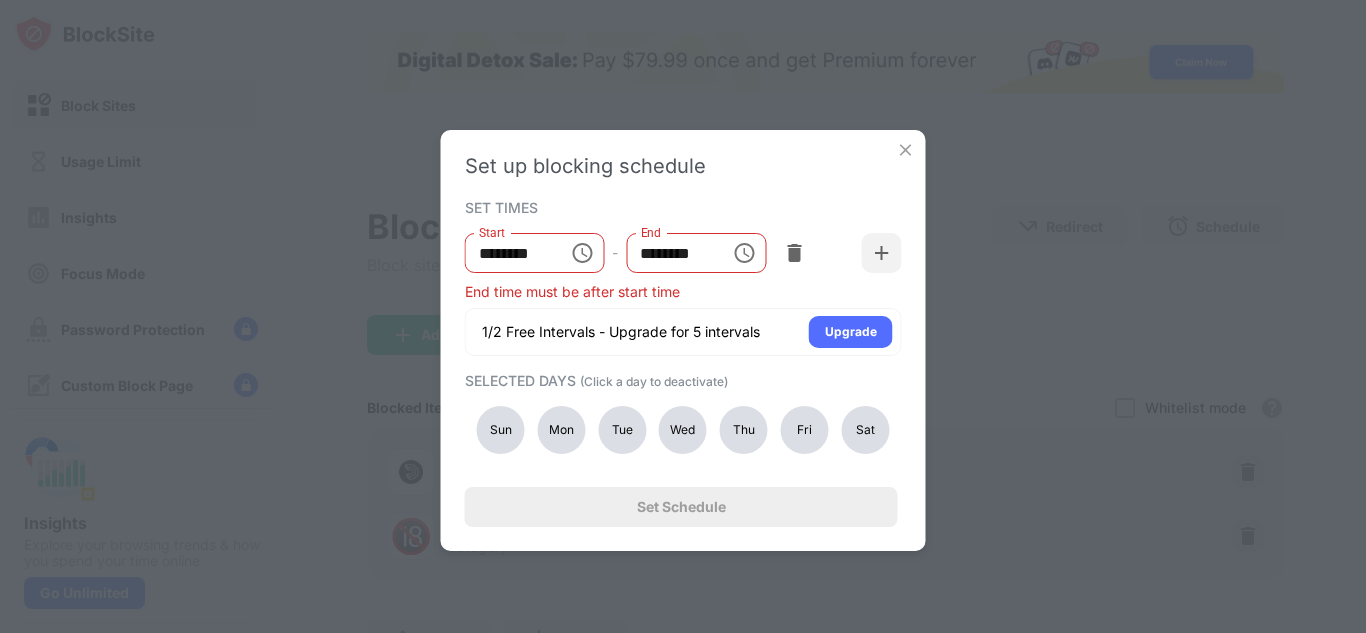 click on "Sun" at bounding box center (501, 430) 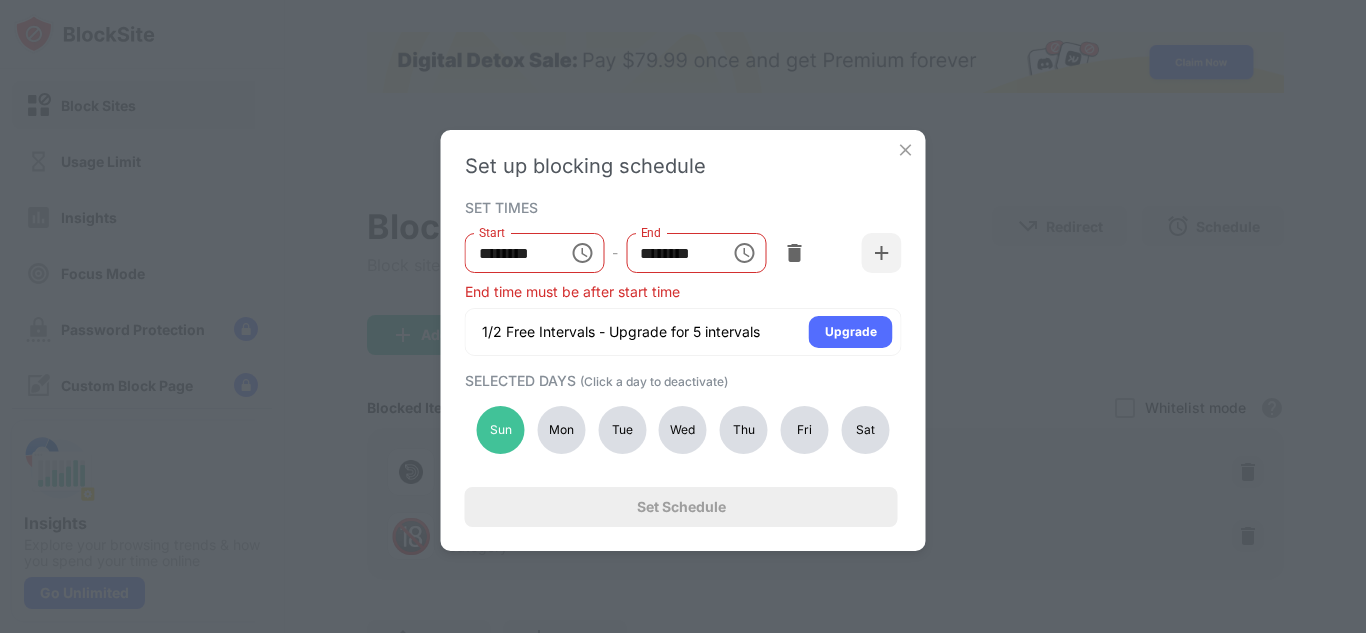 click on "Mon" at bounding box center [561, 430] 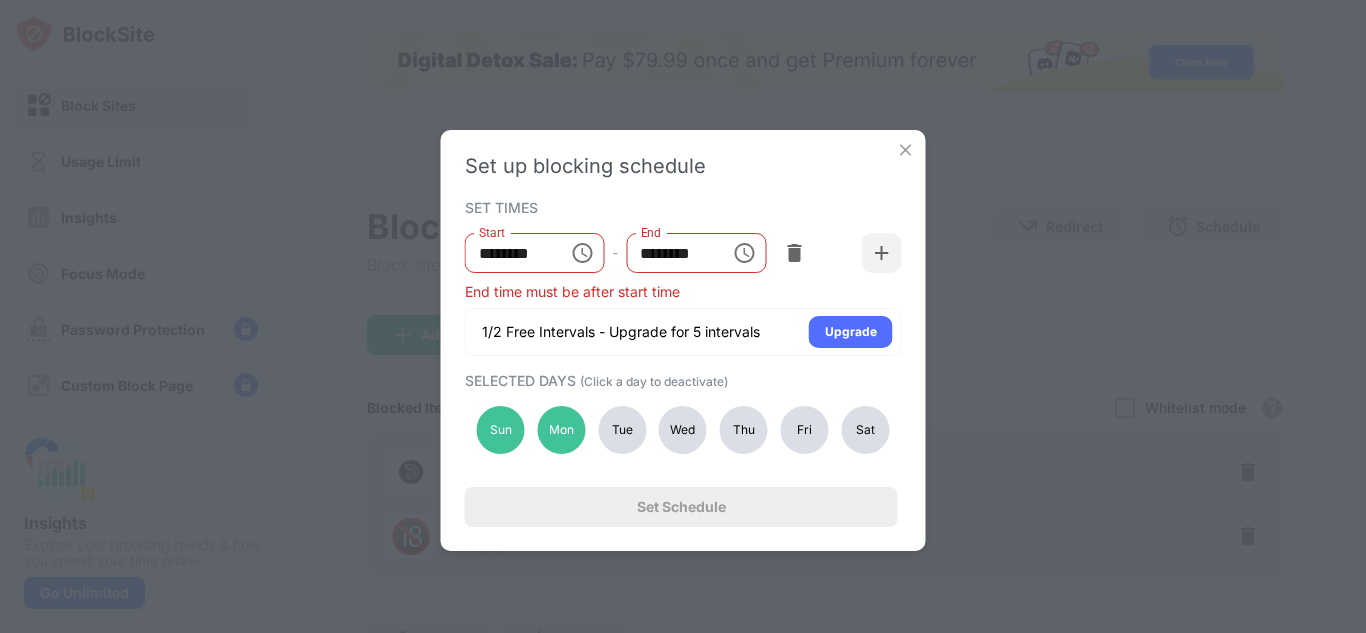 click on "Tue" at bounding box center (622, 430) 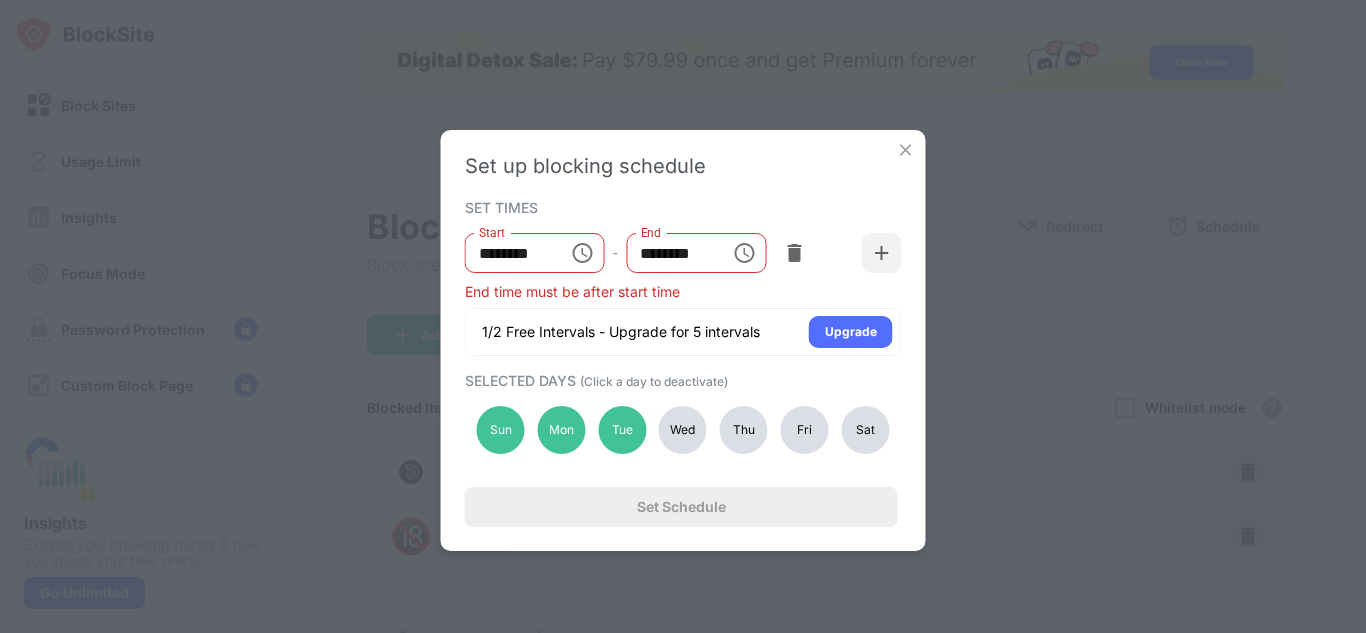 click on "Wed" at bounding box center [683, 430] 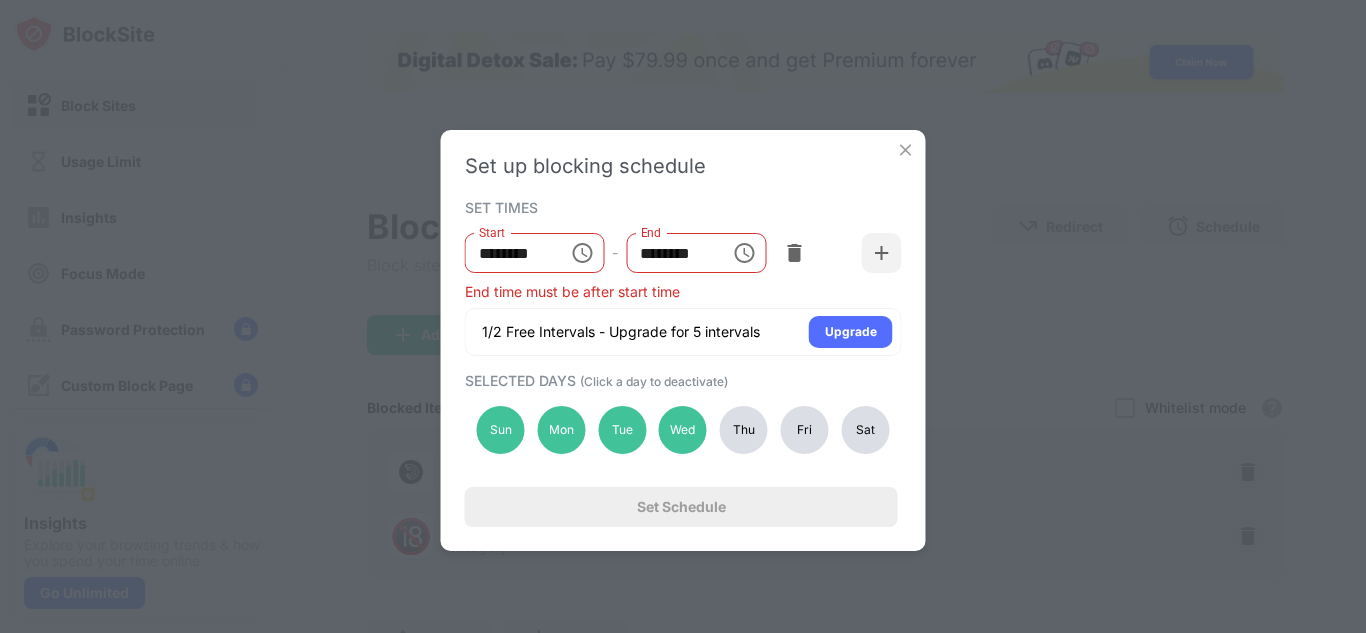 click on "Sun Mon Tue Wed Thu Fri Sat" at bounding box center [683, 430] 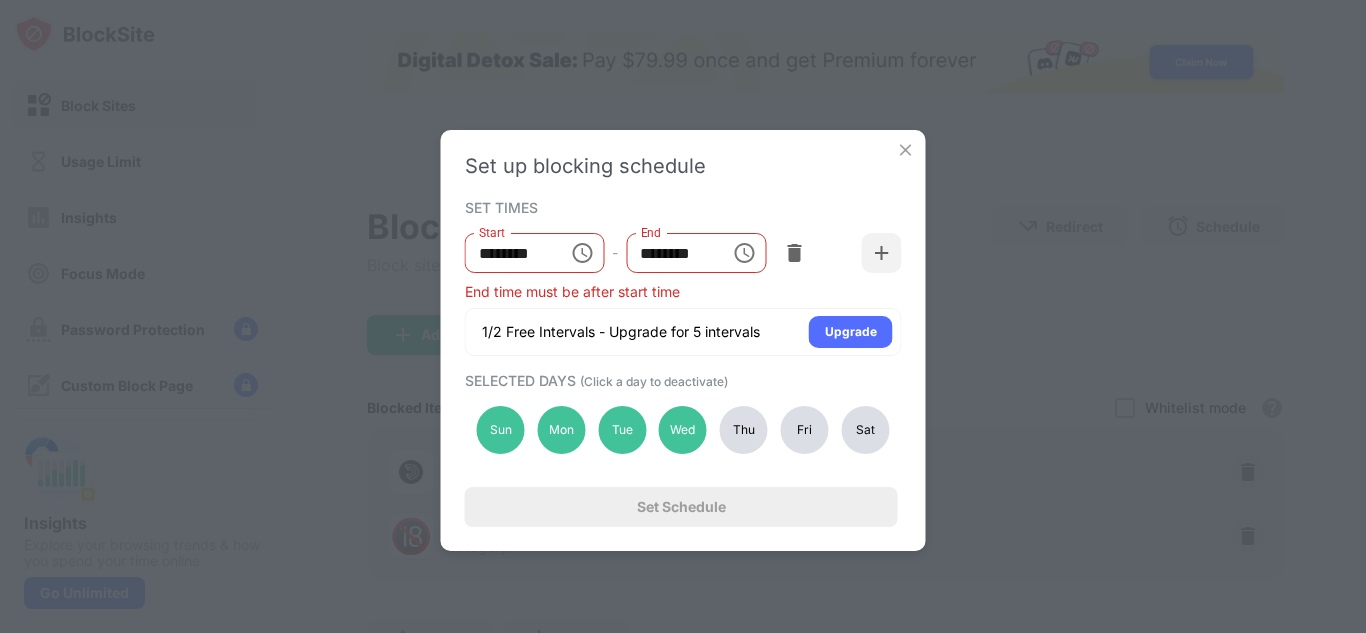 click on "Thu" at bounding box center [744, 430] 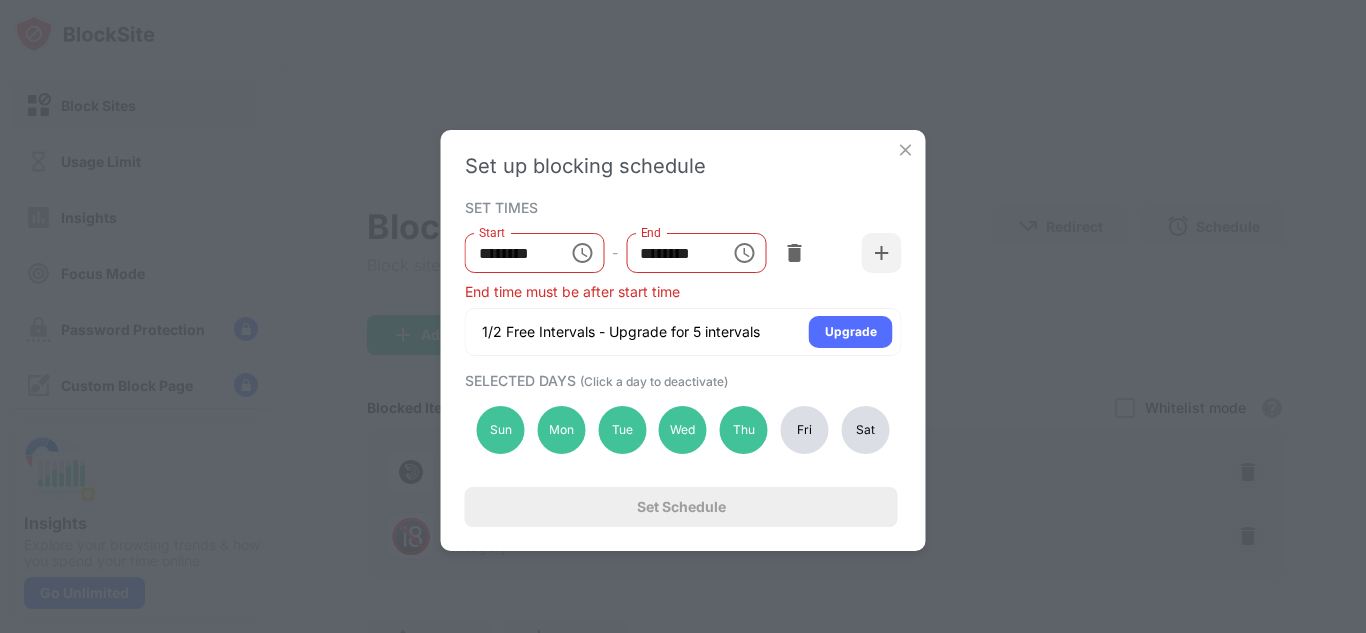 click on "Fri" at bounding box center (805, 430) 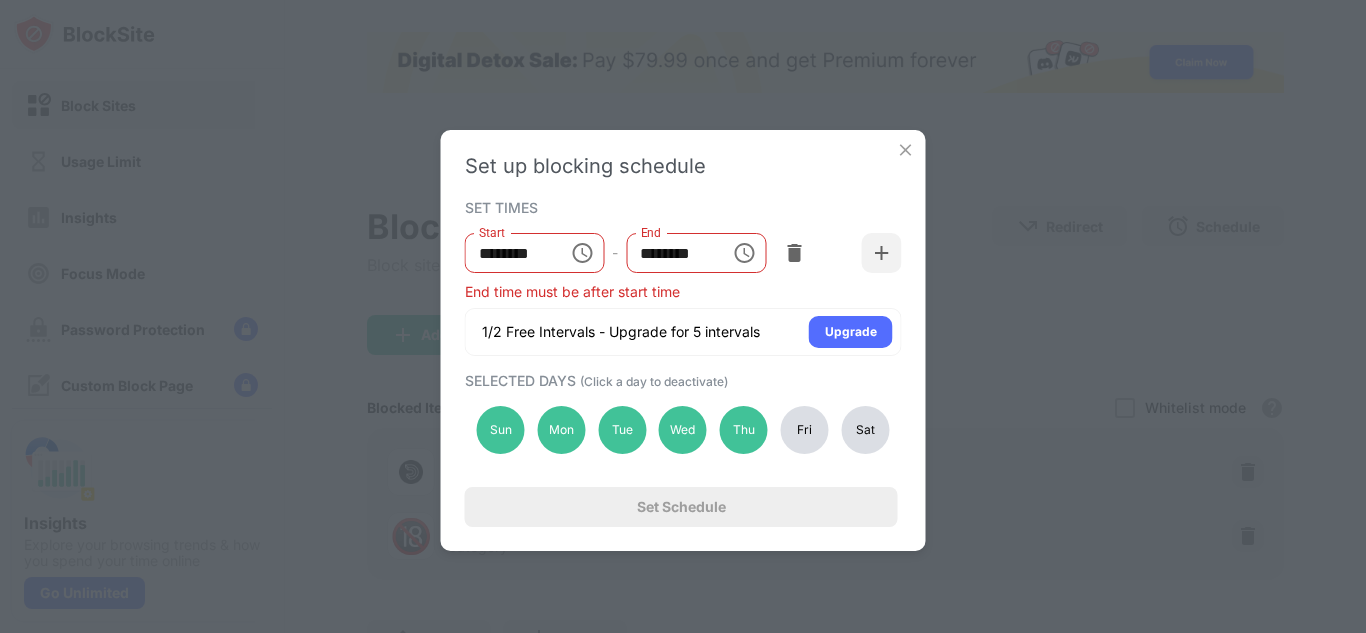 scroll, scrollTop: 0, scrollLeft: 0, axis: both 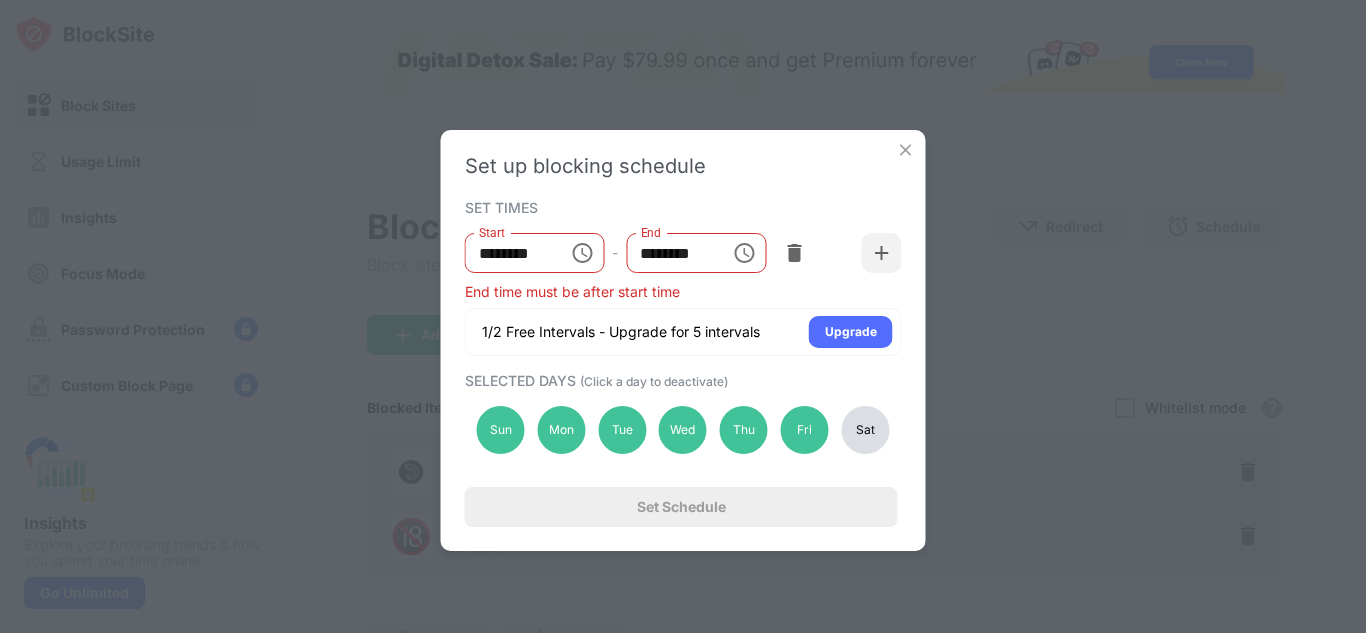 click on "Sat" at bounding box center [865, 430] 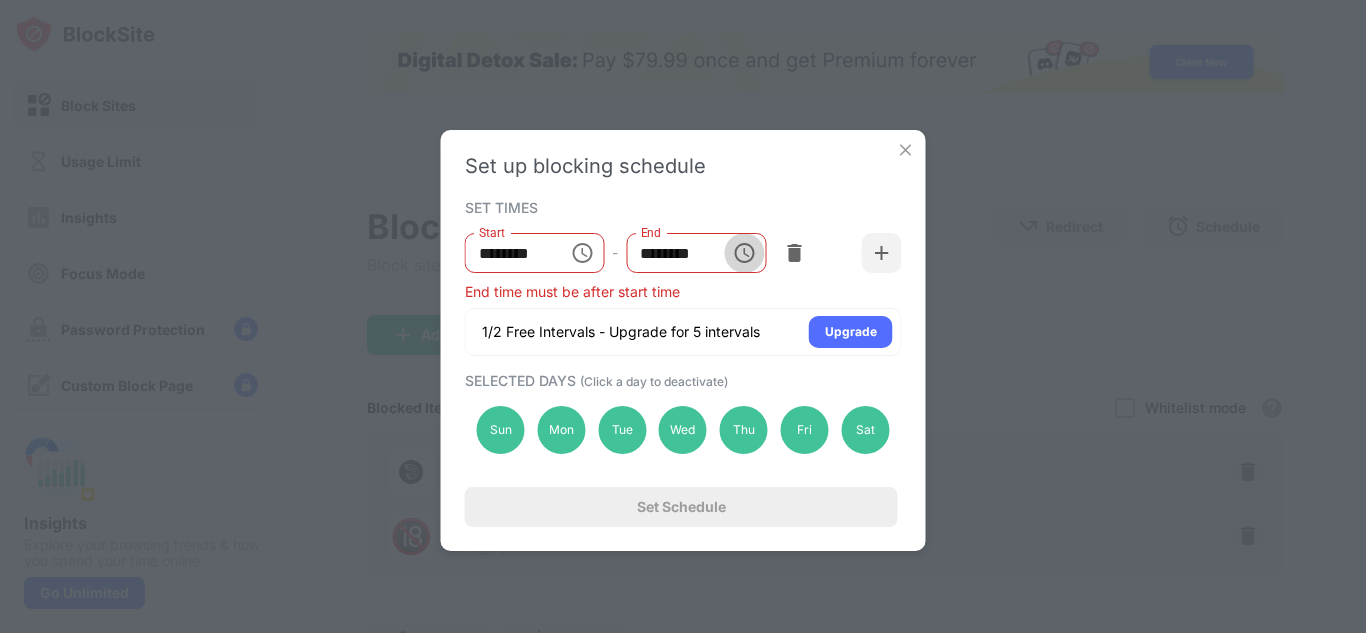 click 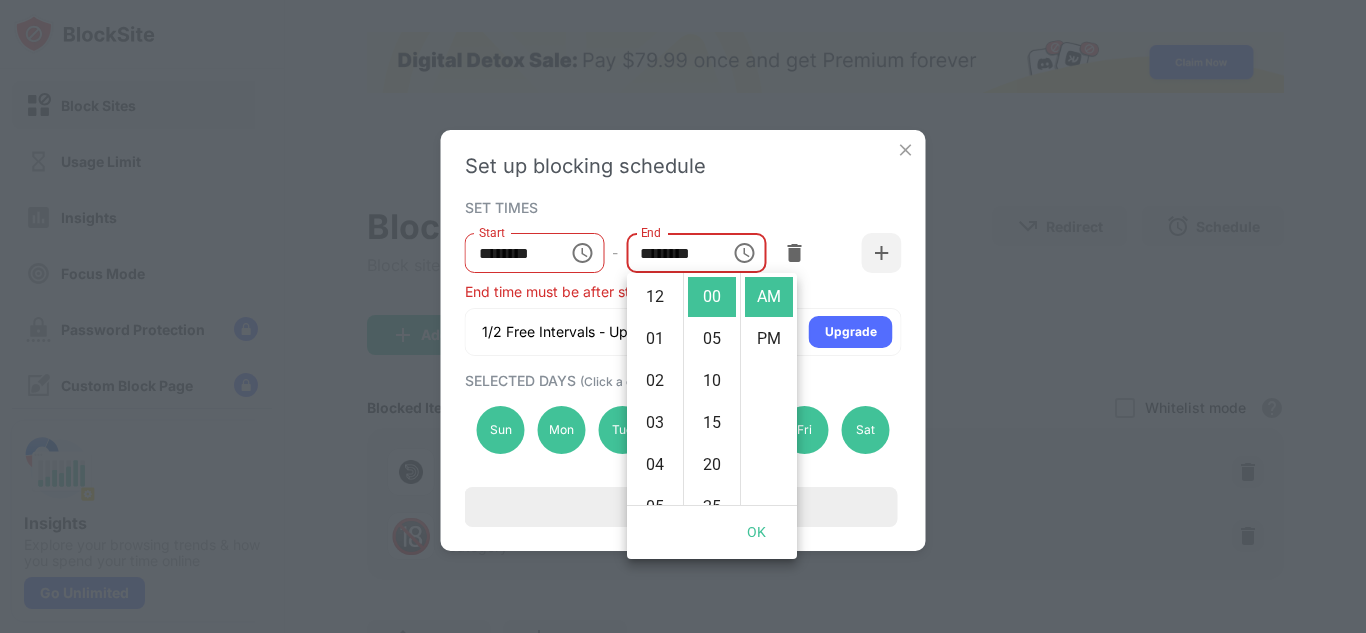 scroll, scrollTop: 294, scrollLeft: 0, axis: vertical 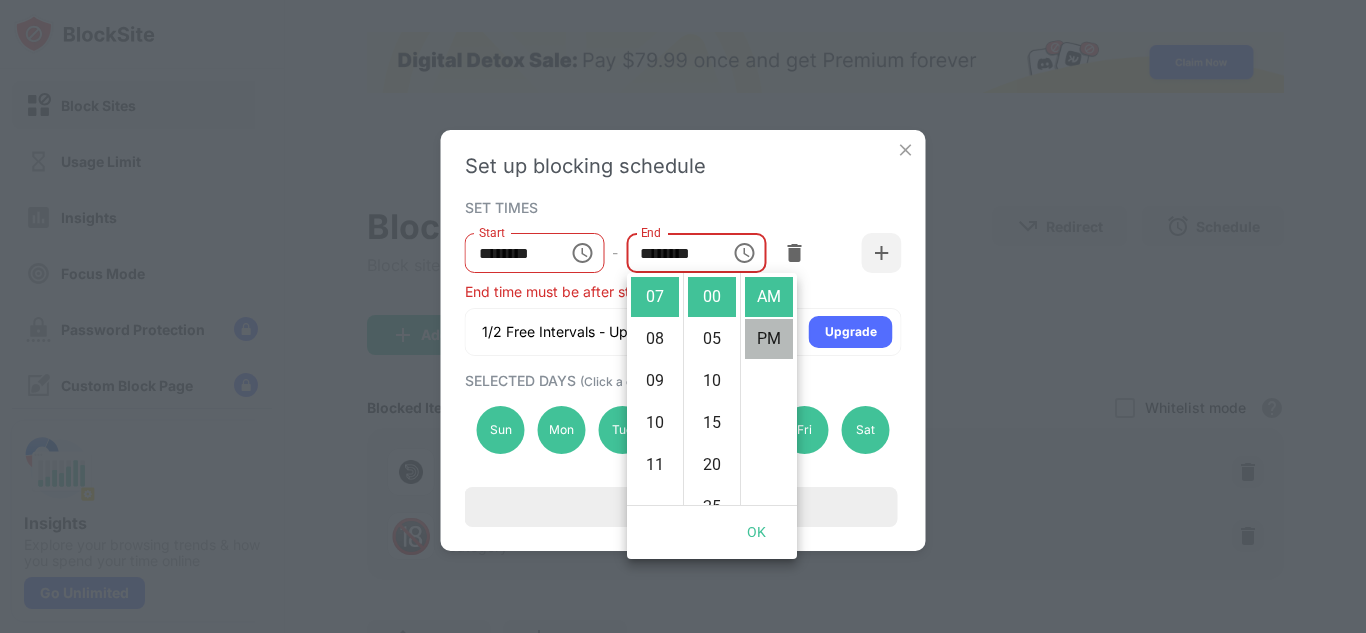 click on "PM" at bounding box center [769, 339] 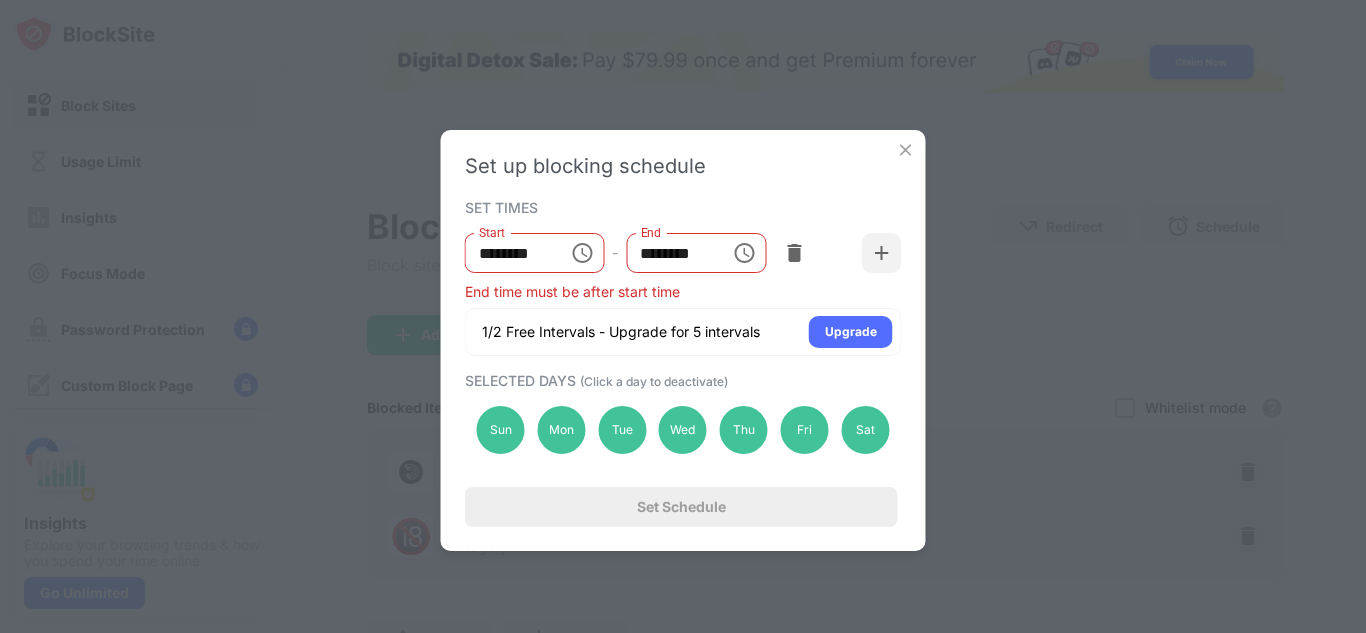 scroll, scrollTop: 42, scrollLeft: 0, axis: vertical 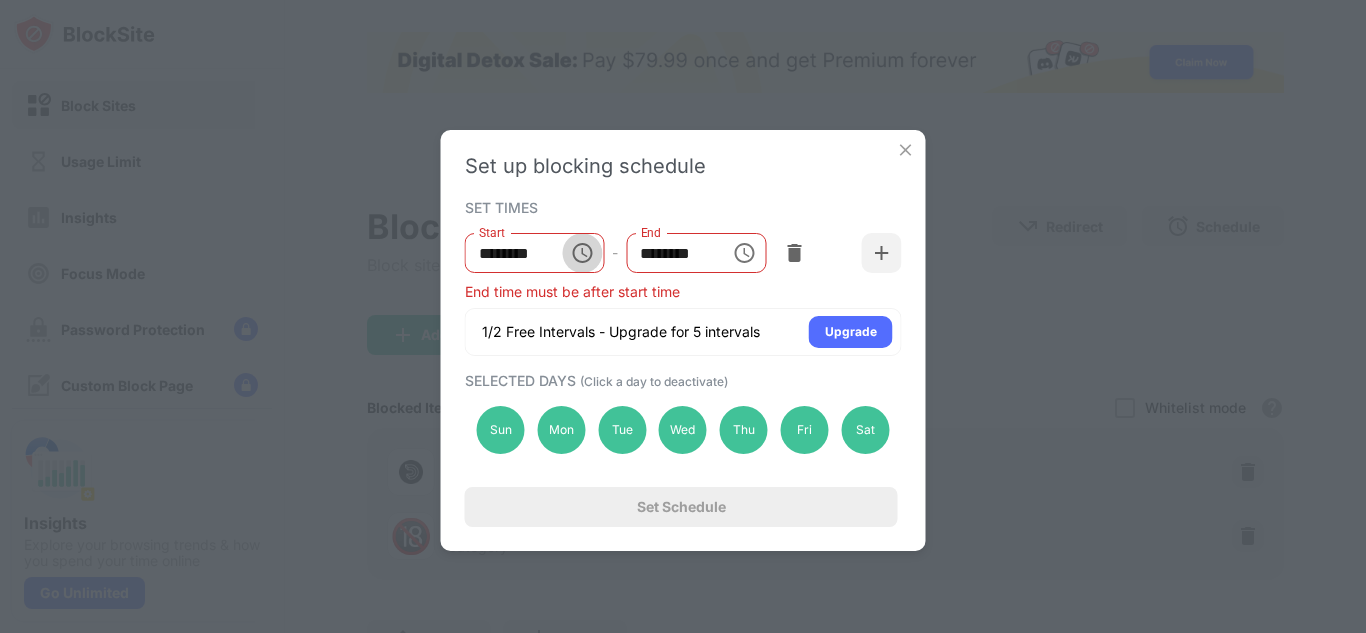 click 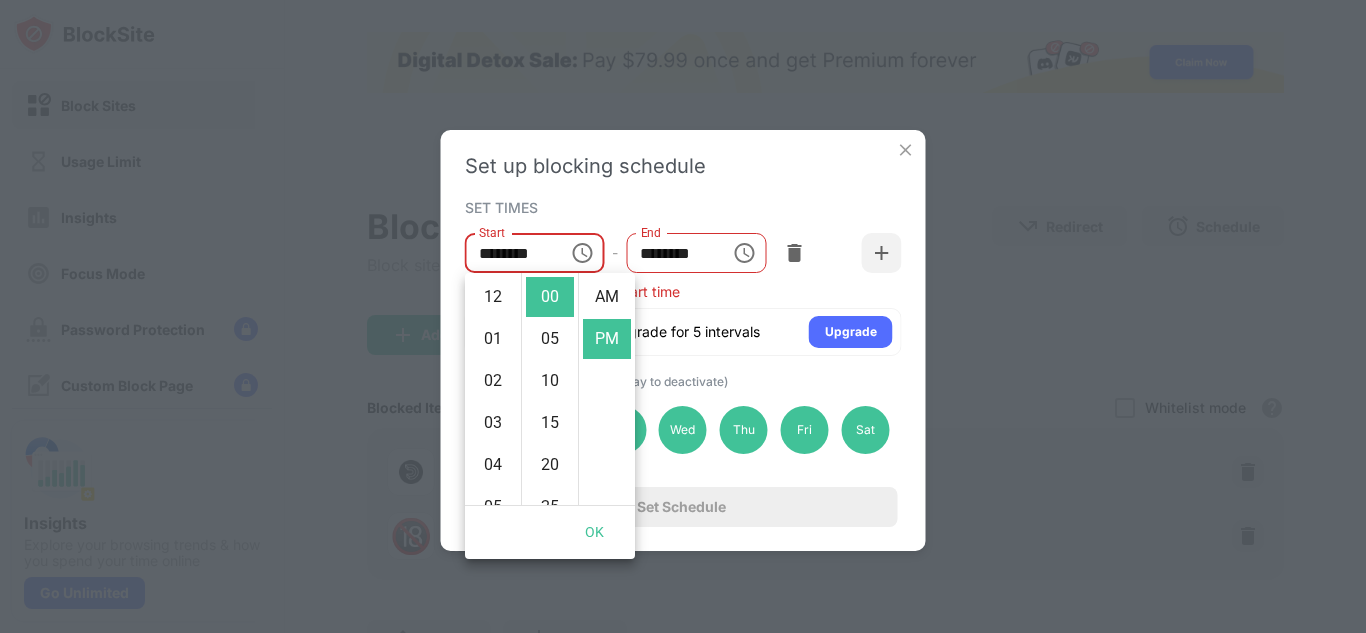 scroll, scrollTop: 420, scrollLeft: 0, axis: vertical 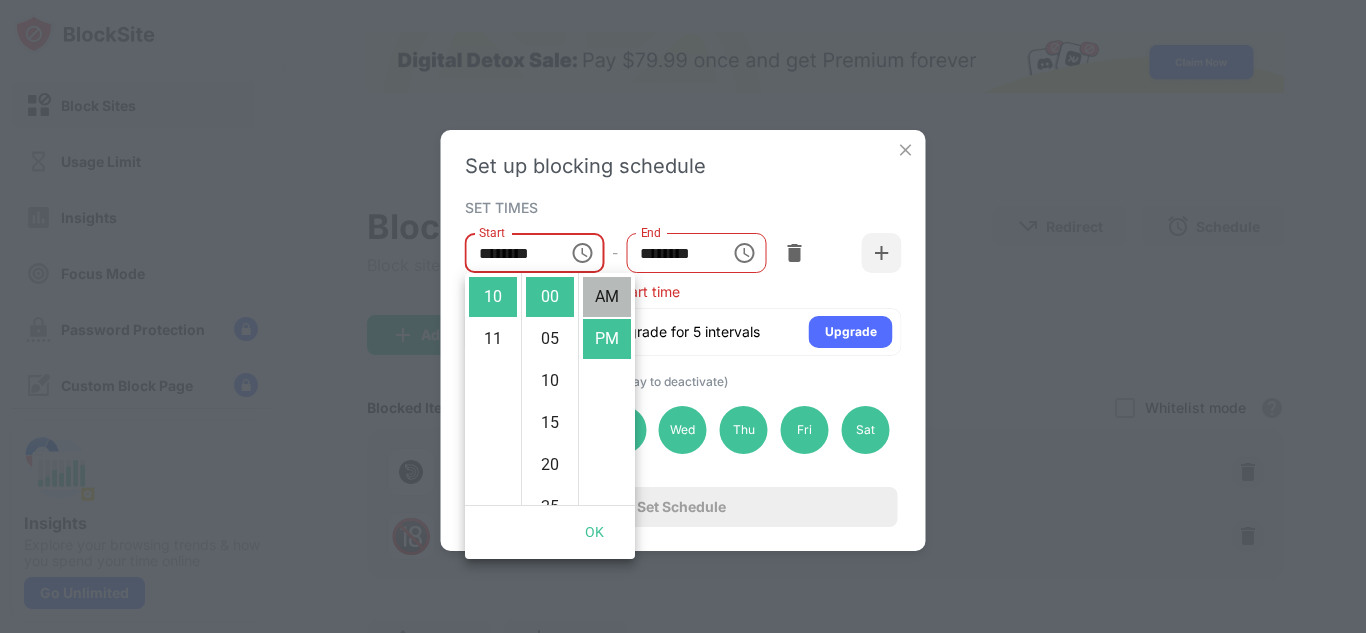 click on "AM" at bounding box center [607, 297] 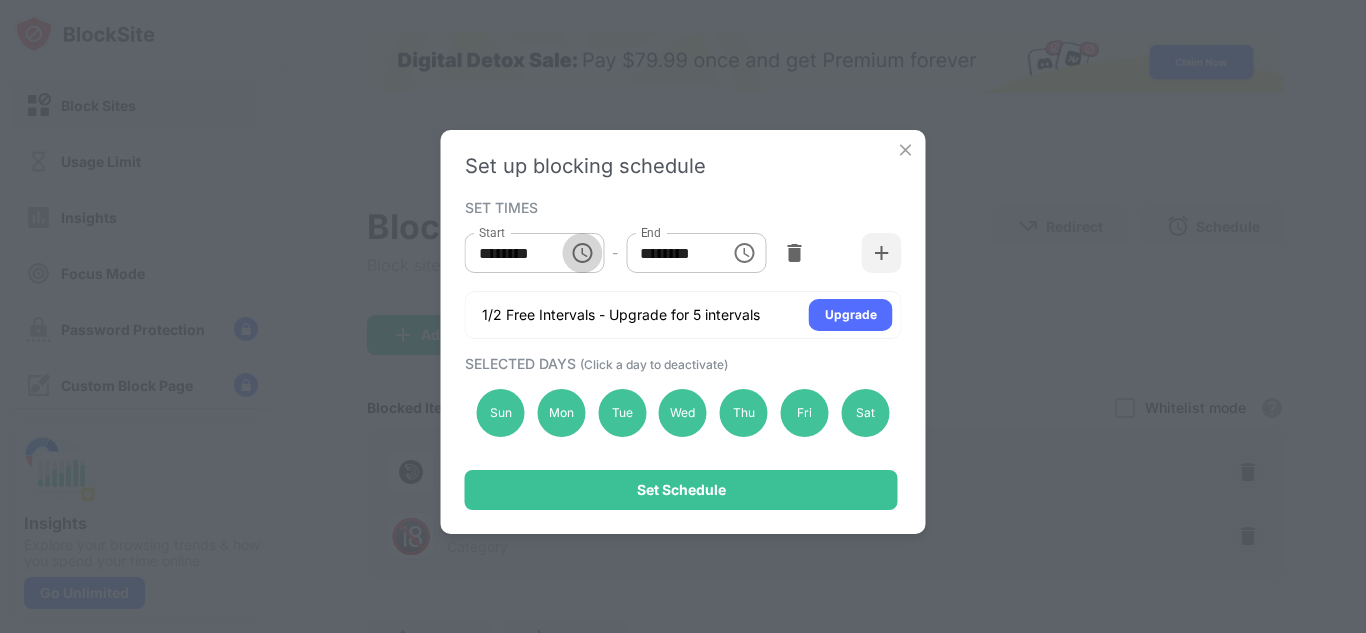 click 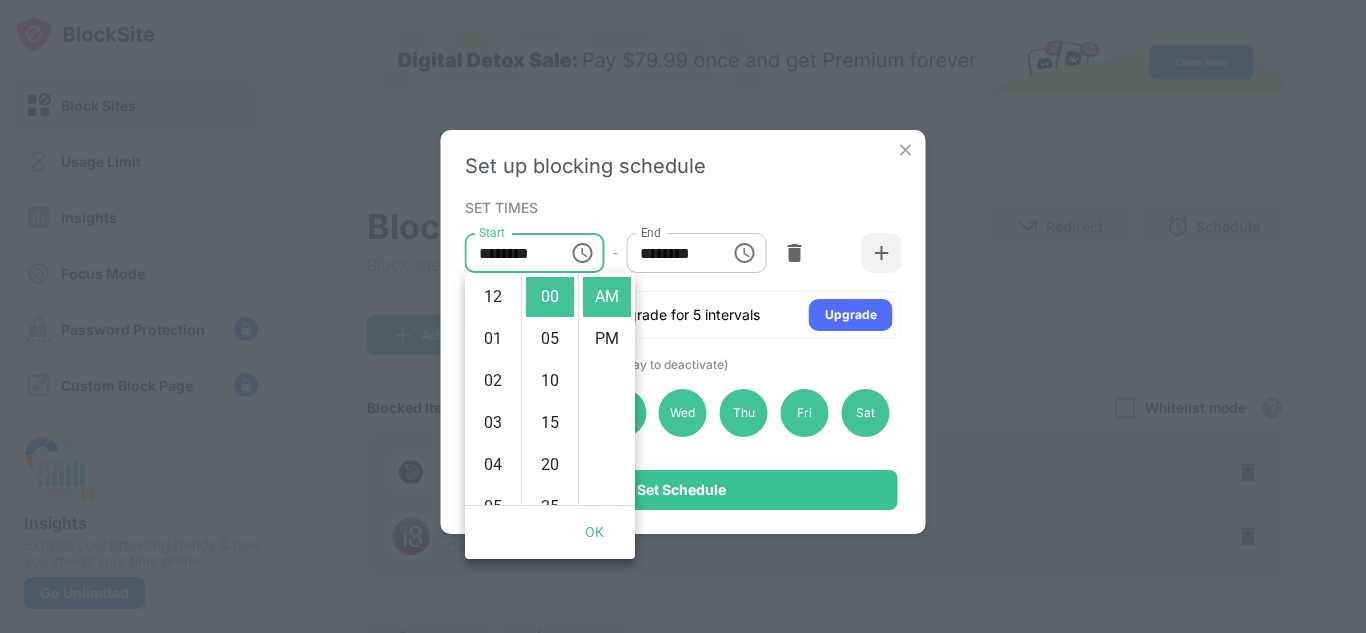 scroll, scrollTop: 420, scrollLeft: 0, axis: vertical 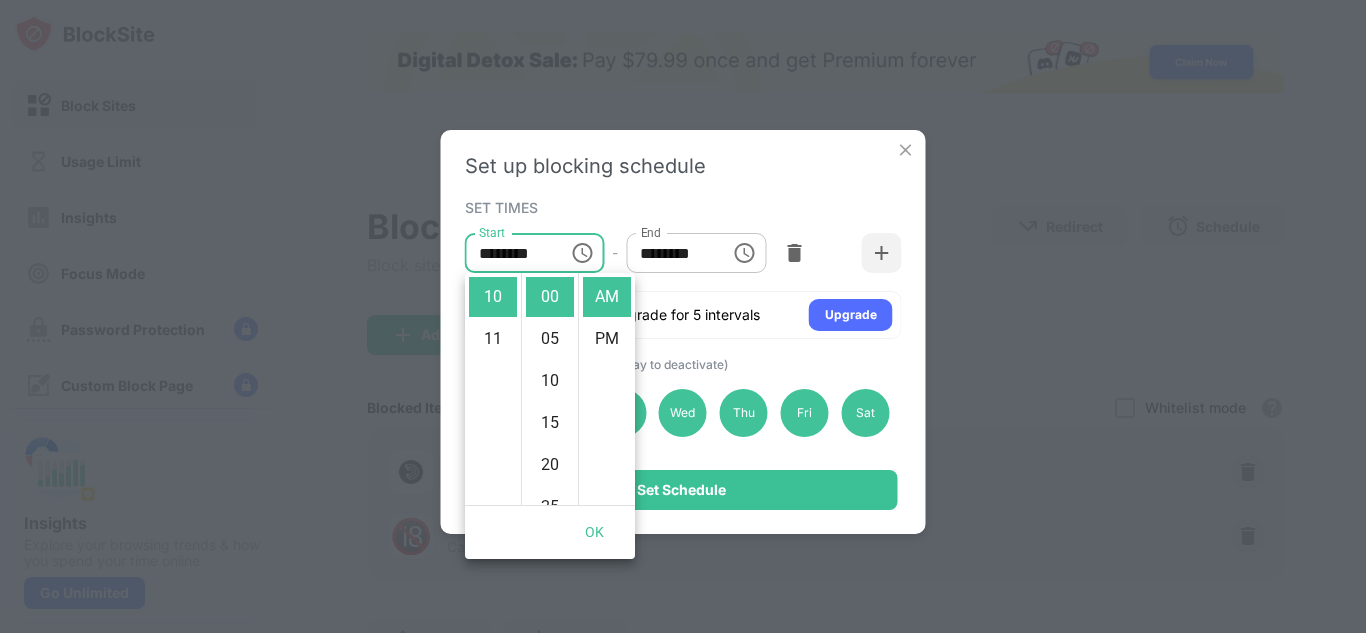 click on "Set up blocking schedule SET TIMES Start ******** Start - End ******** End 1/2 Free Intervals - Upgrade for 5 intervals Upgrade SELECTED DAYS   (Click a day to deactivate) Sun Mon Tue Wed Thu Fri Sat Set Schedule" at bounding box center (683, 316) 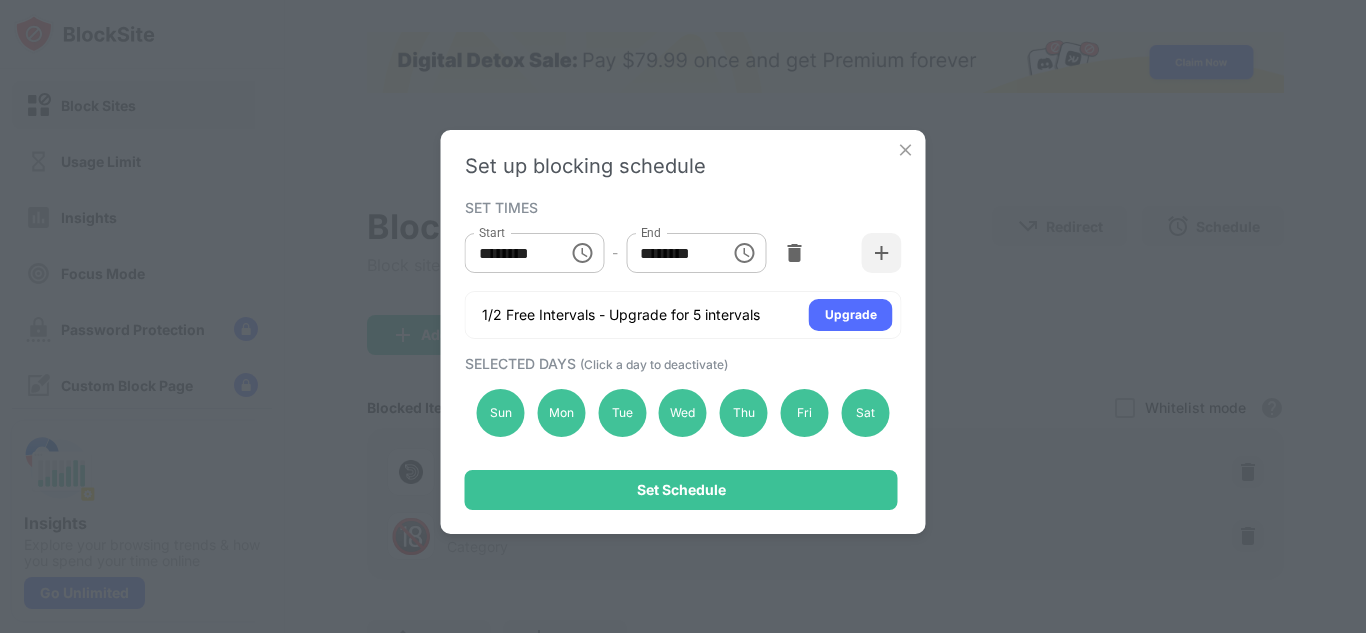 click at bounding box center (906, 150) 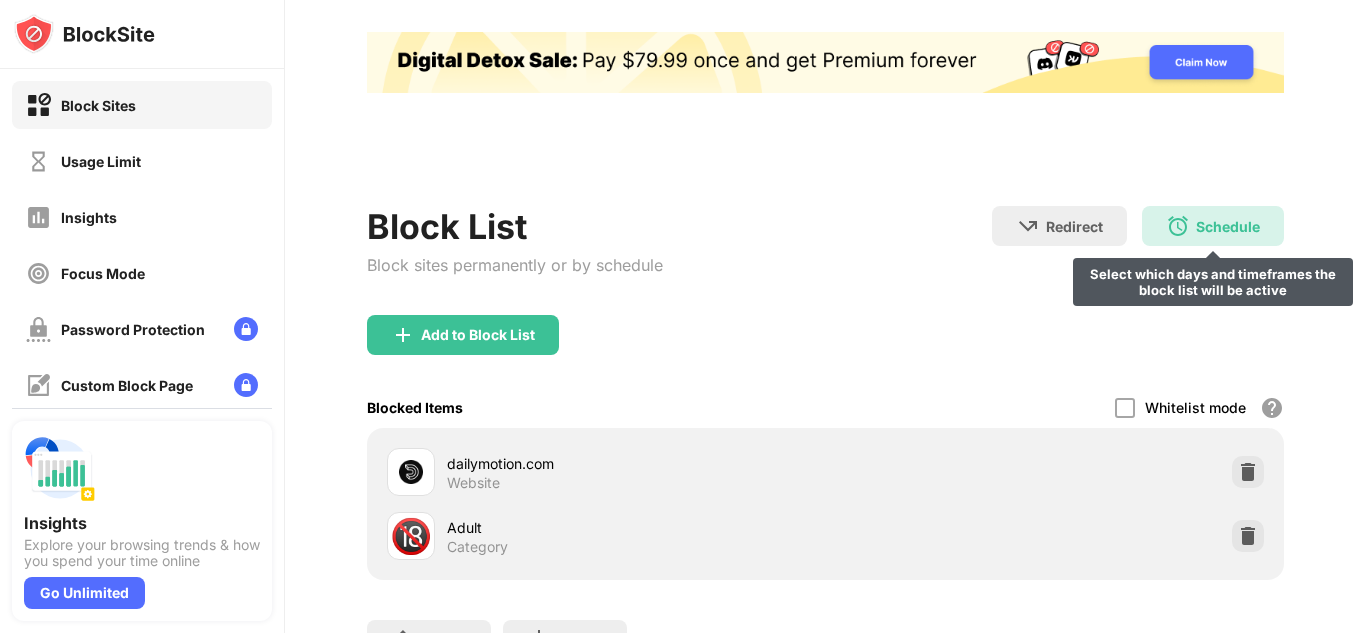 click on "Schedule Select which days and timeframes the block list will be active" at bounding box center (1213, 226) 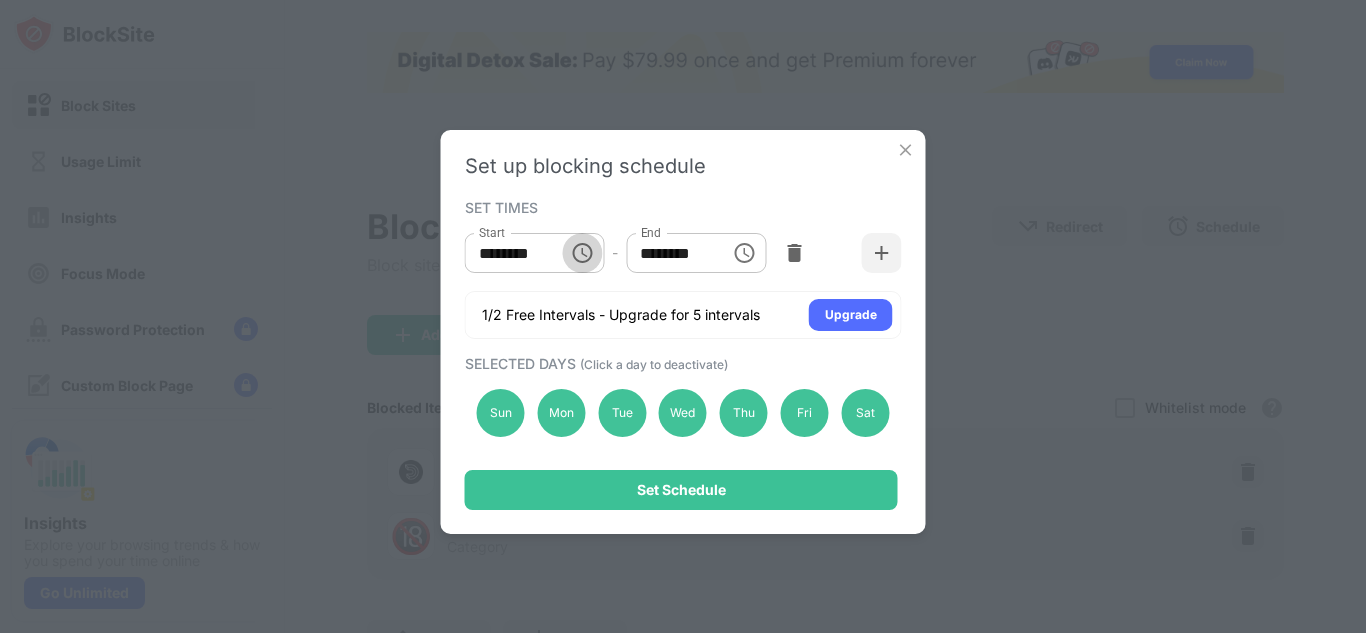 click 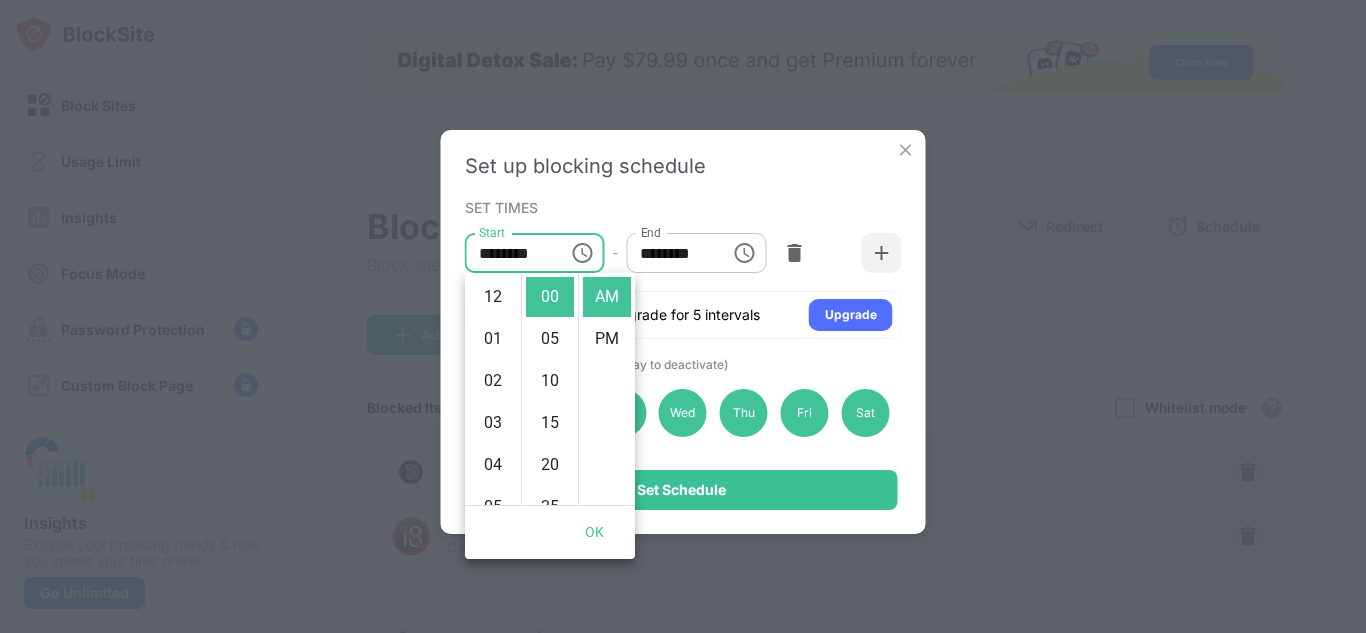 scroll, scrollTop: 420, scrollLeft: 0, axis: vertical 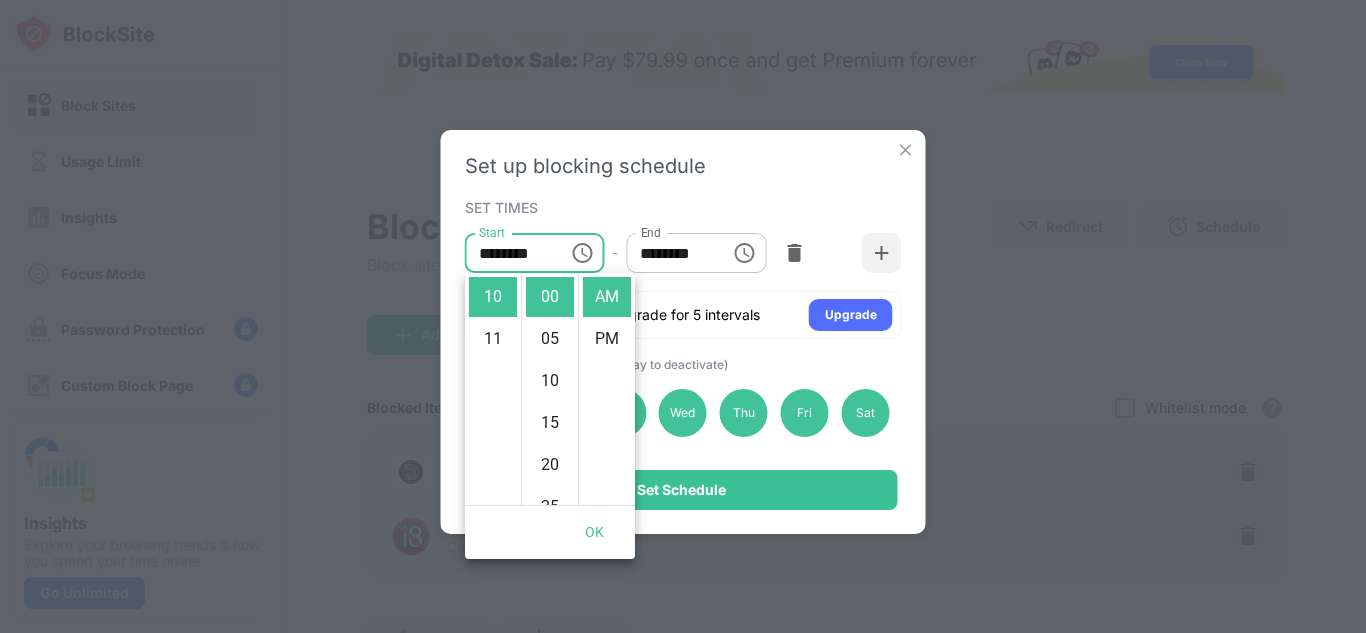 click on "AM PM" at bounding box center [606, 389] 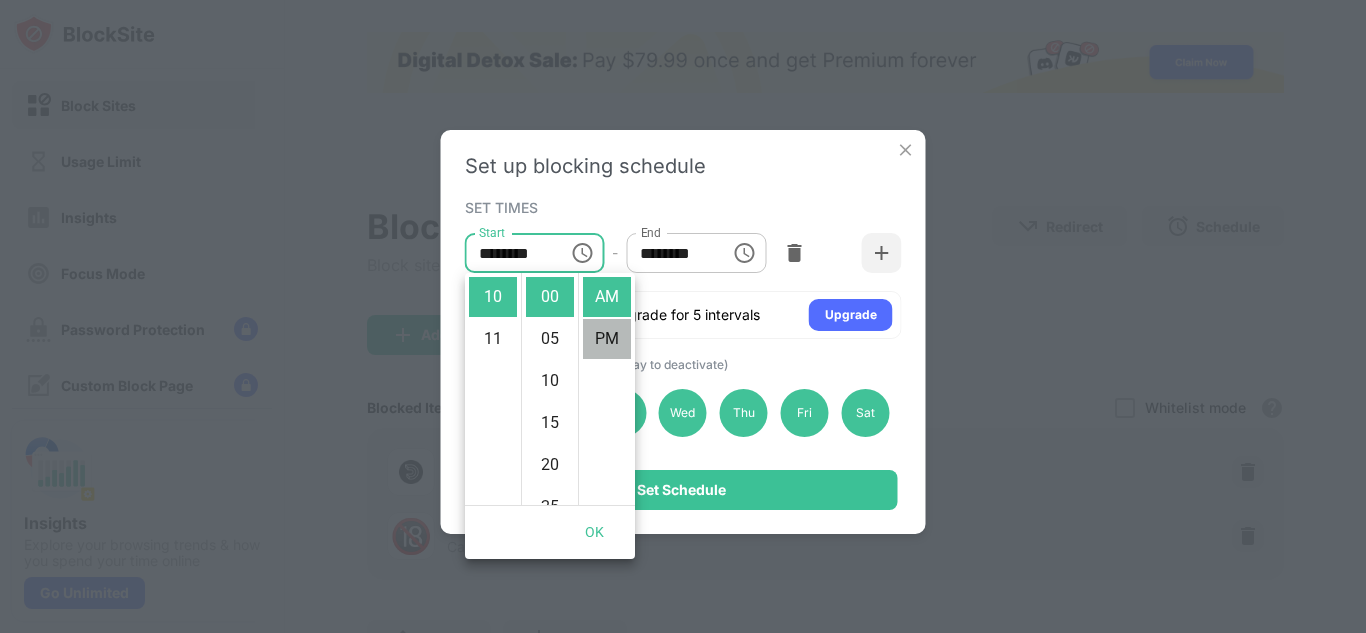 click on "PM" at bounding box center (607, 339) 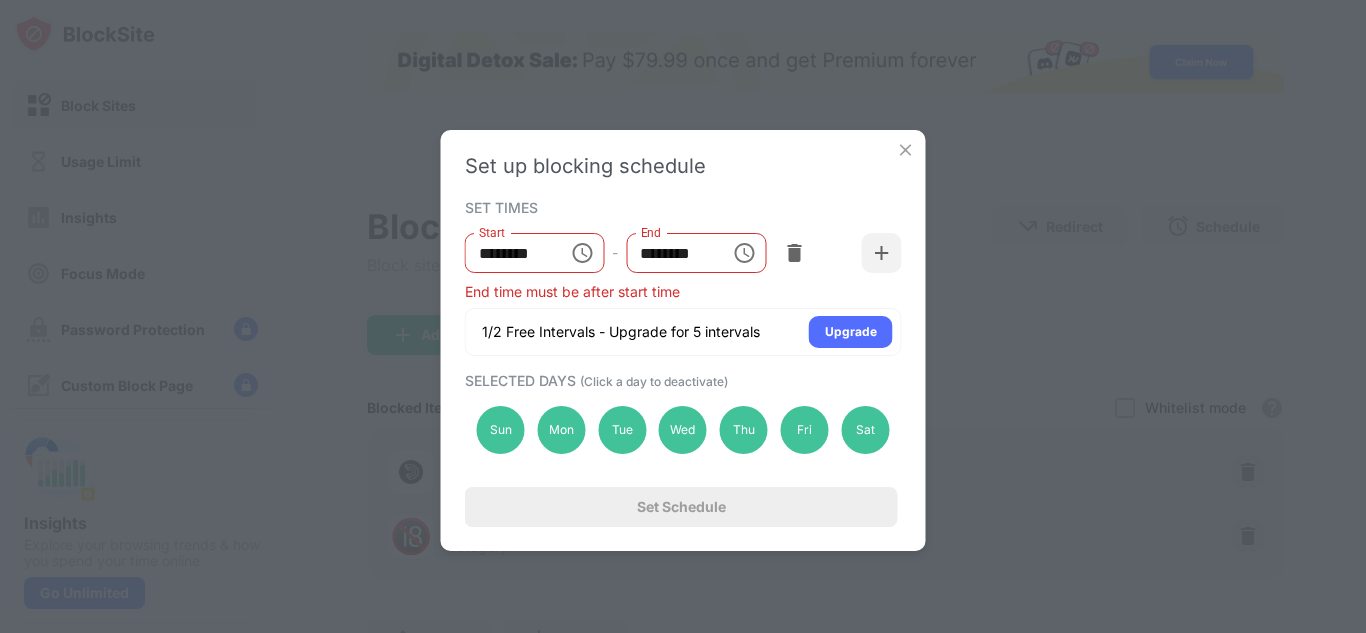 scroll, scrollTop: 42, scrollLeft: 0, axis: vertical 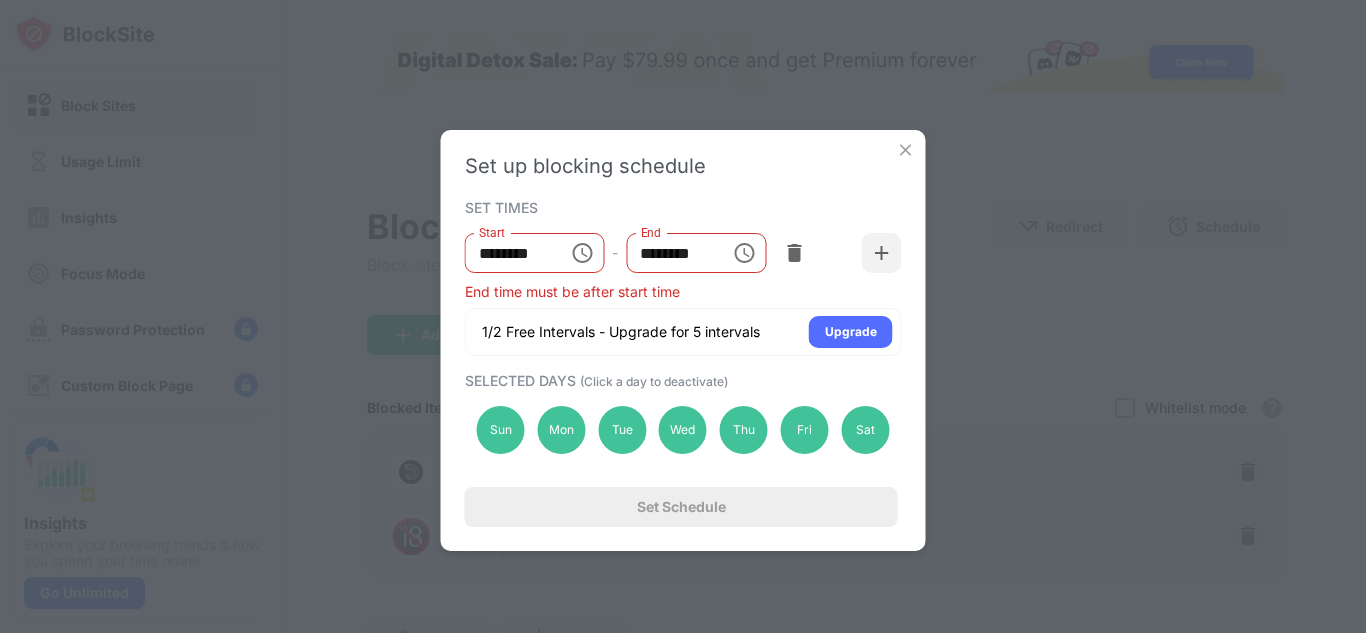 click 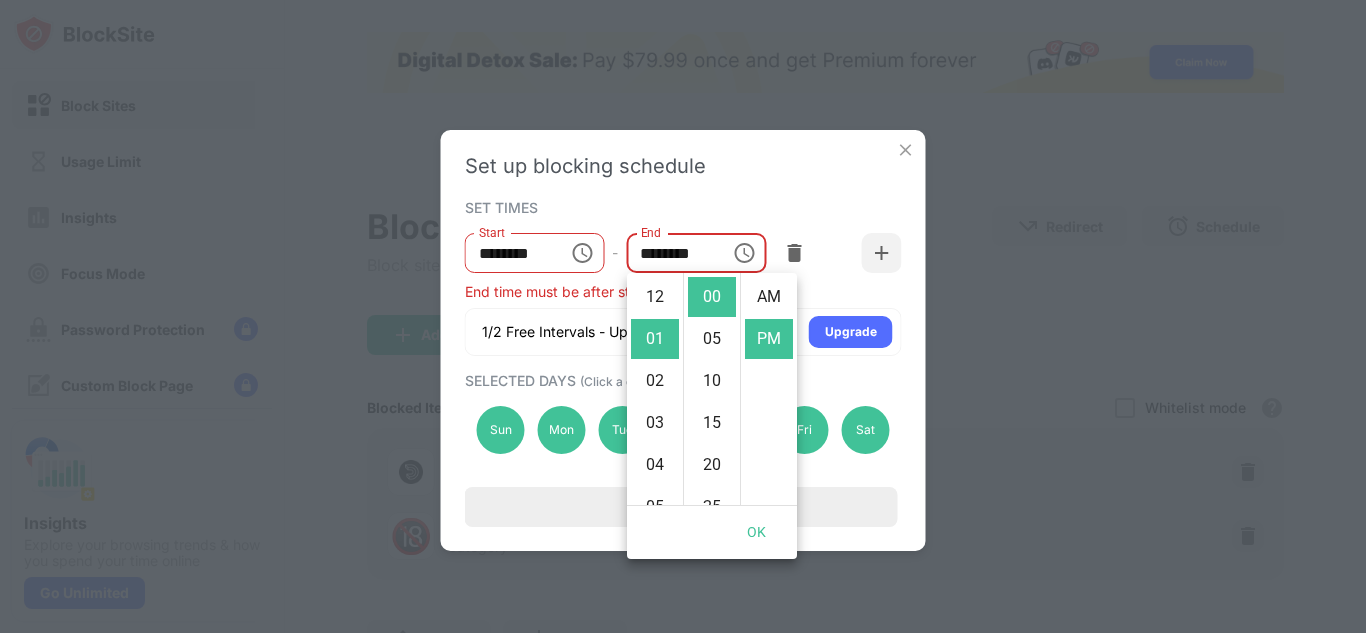 scroll, scrollTop: 42, scrollLeft: 0, axis: vertical 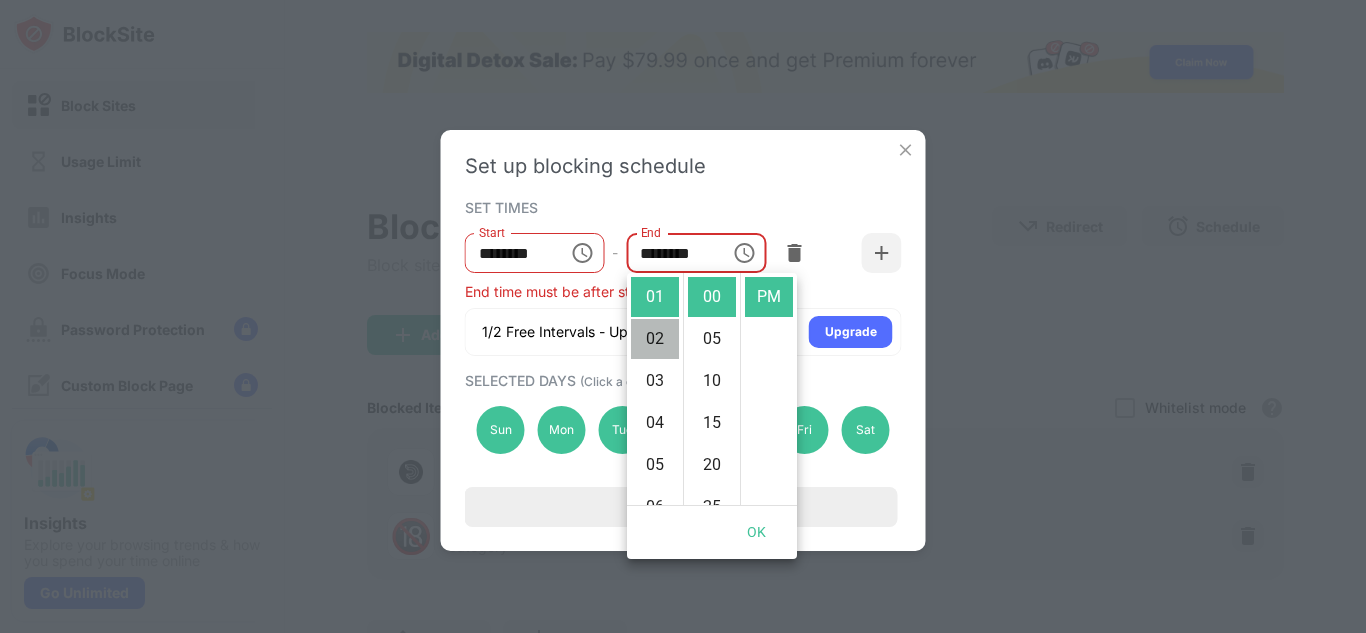 click on "02" at bounding box center [655, 339] 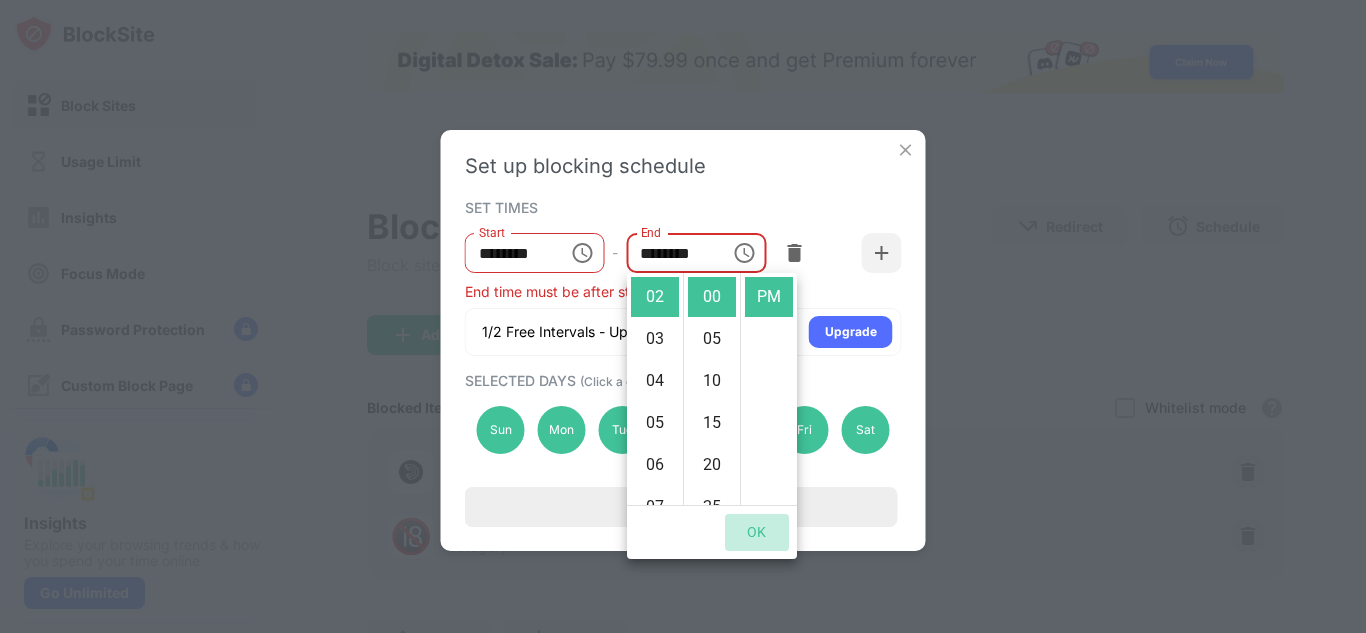 click on "OK" at bounding box center [757, 532] 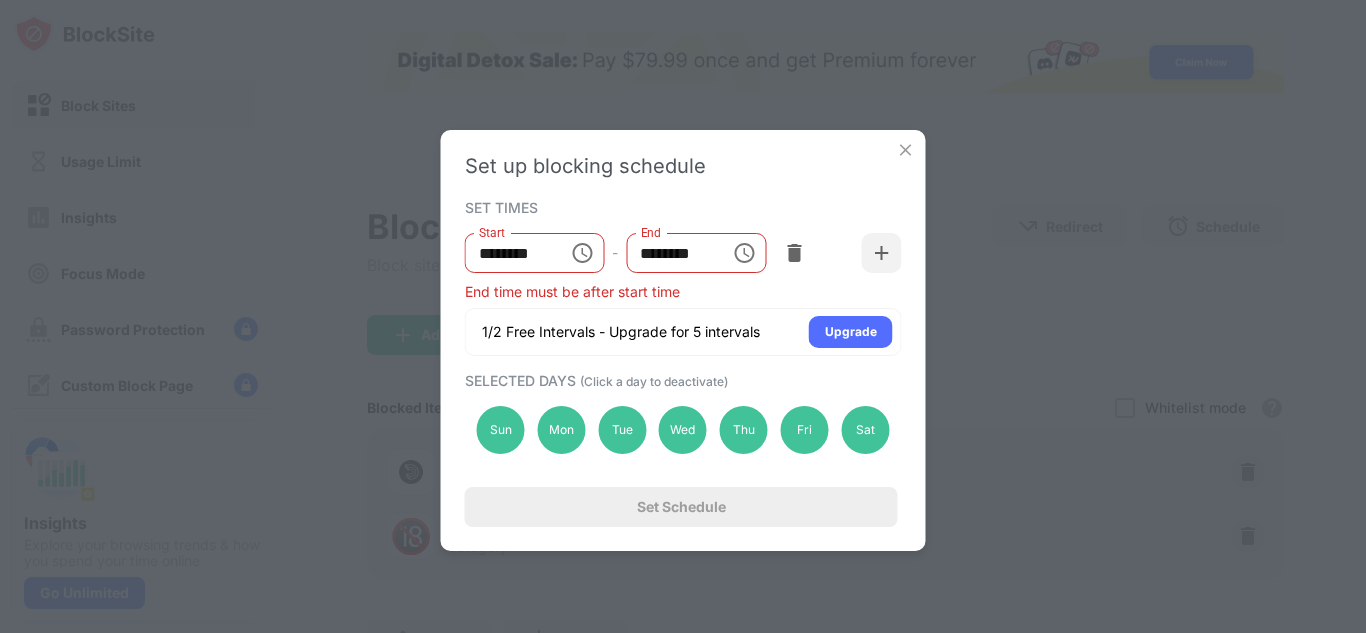 click at bounding box center (906, 150) 